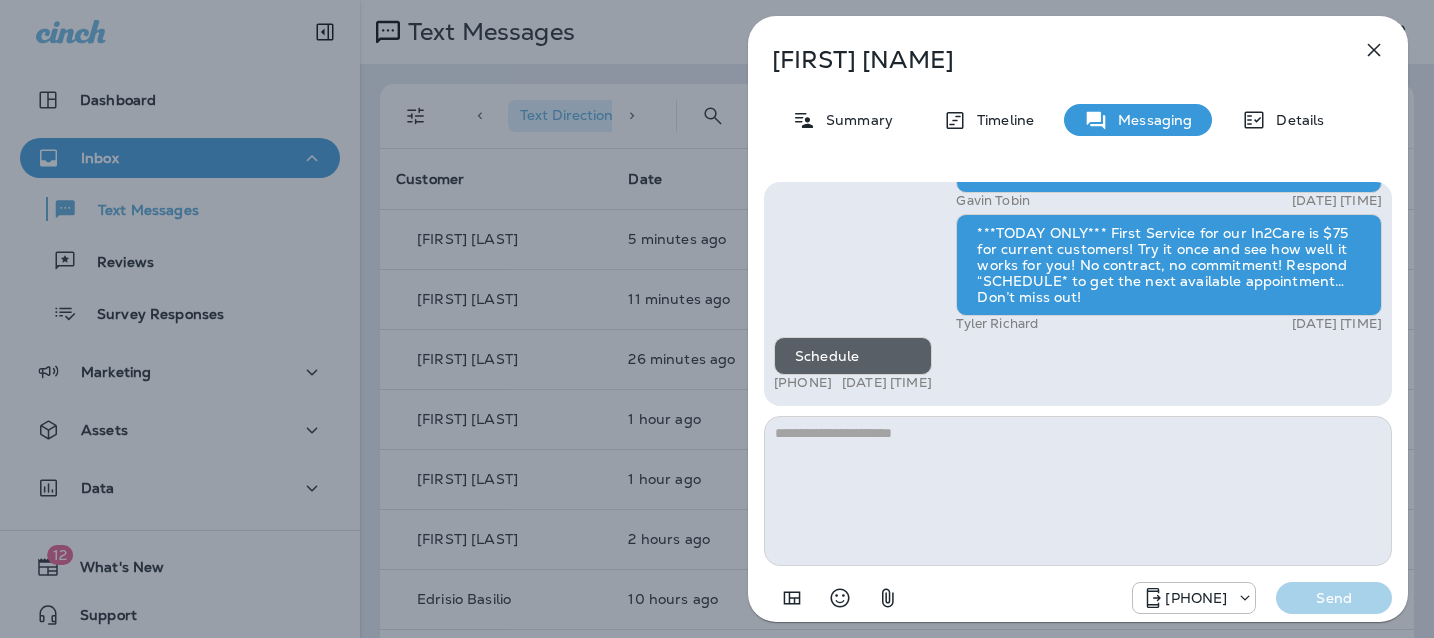 scroll, scrollTop: 0, scrollLeft: 0, axis: both 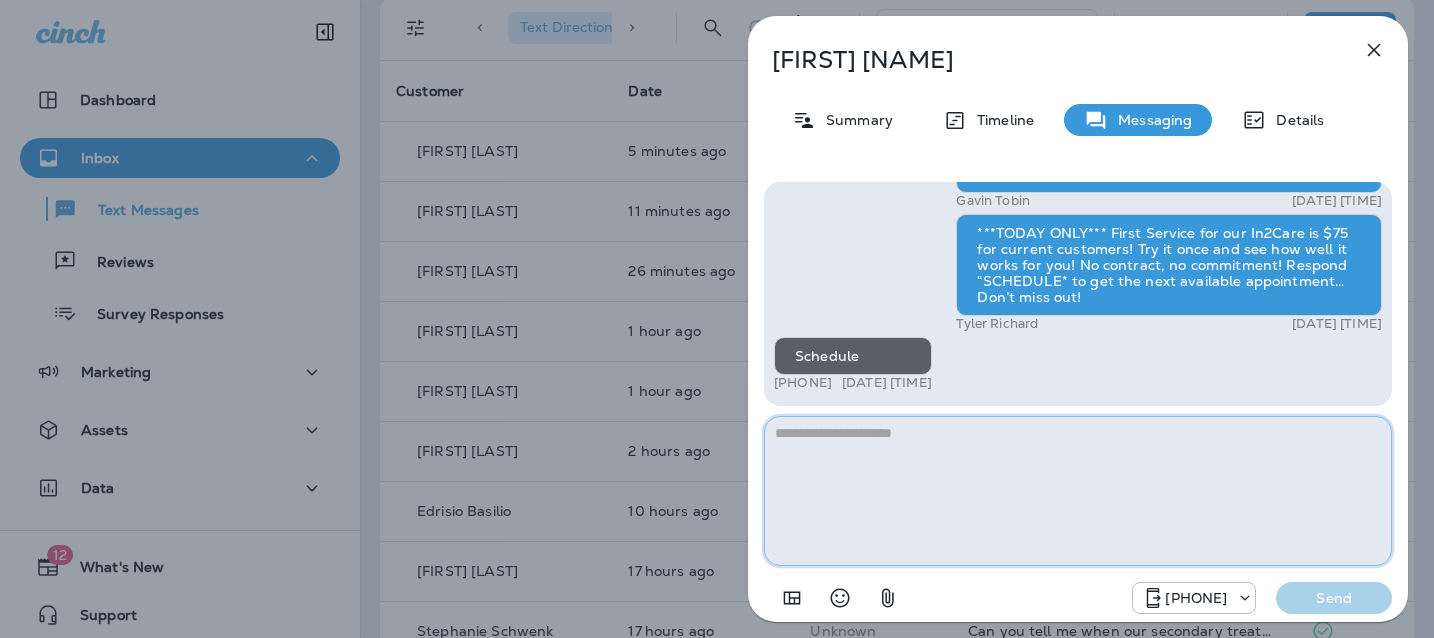 click at bounding box center [1078, 491] 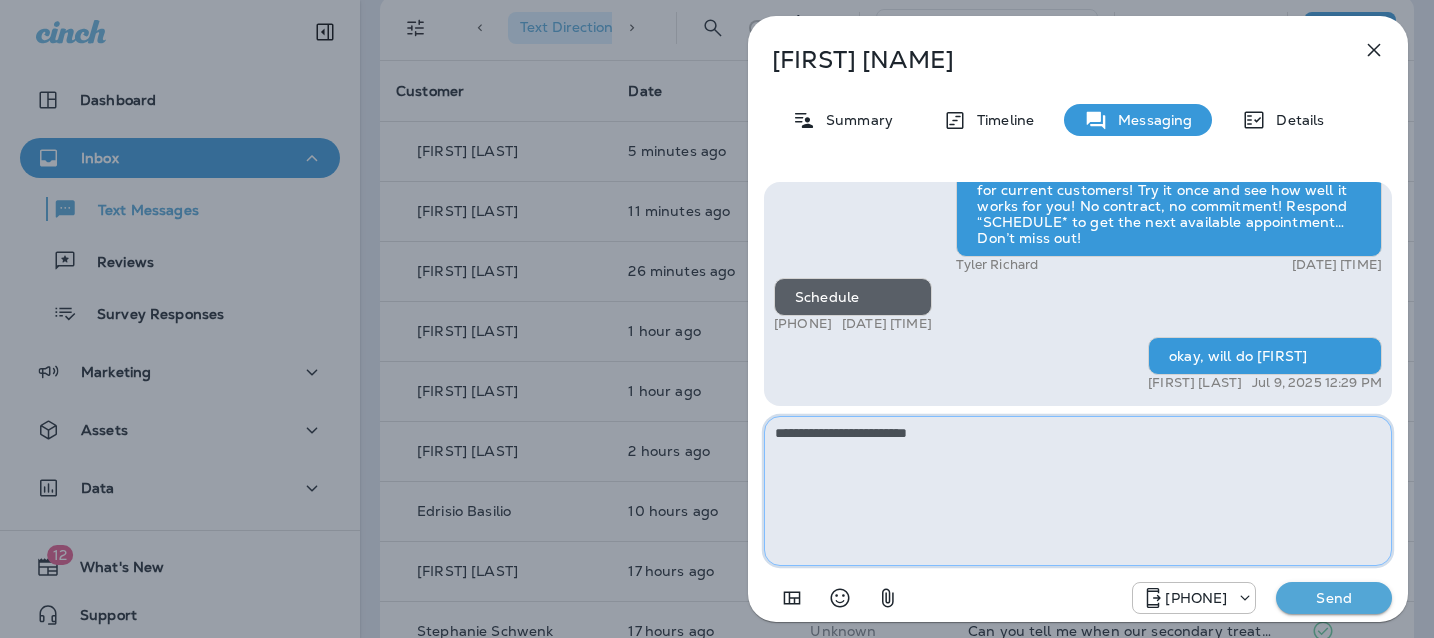 type on "**********" 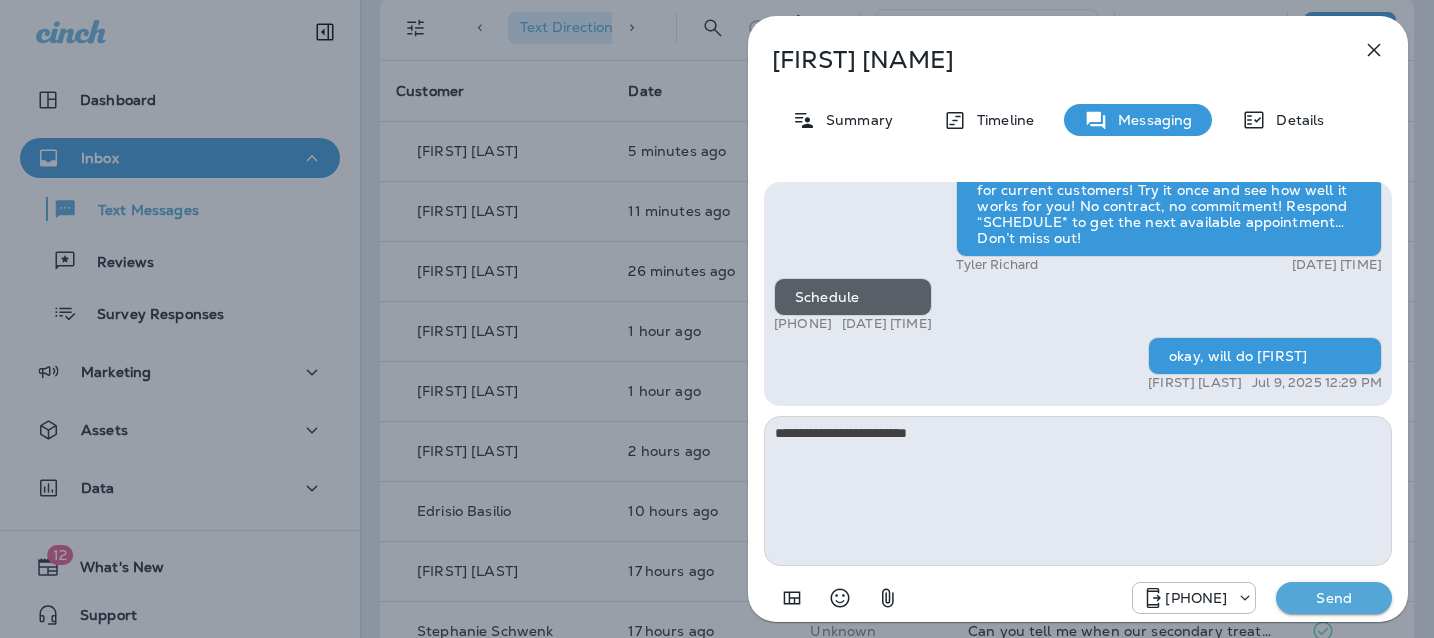 click on "Send" at bounding box center [1334, 598] 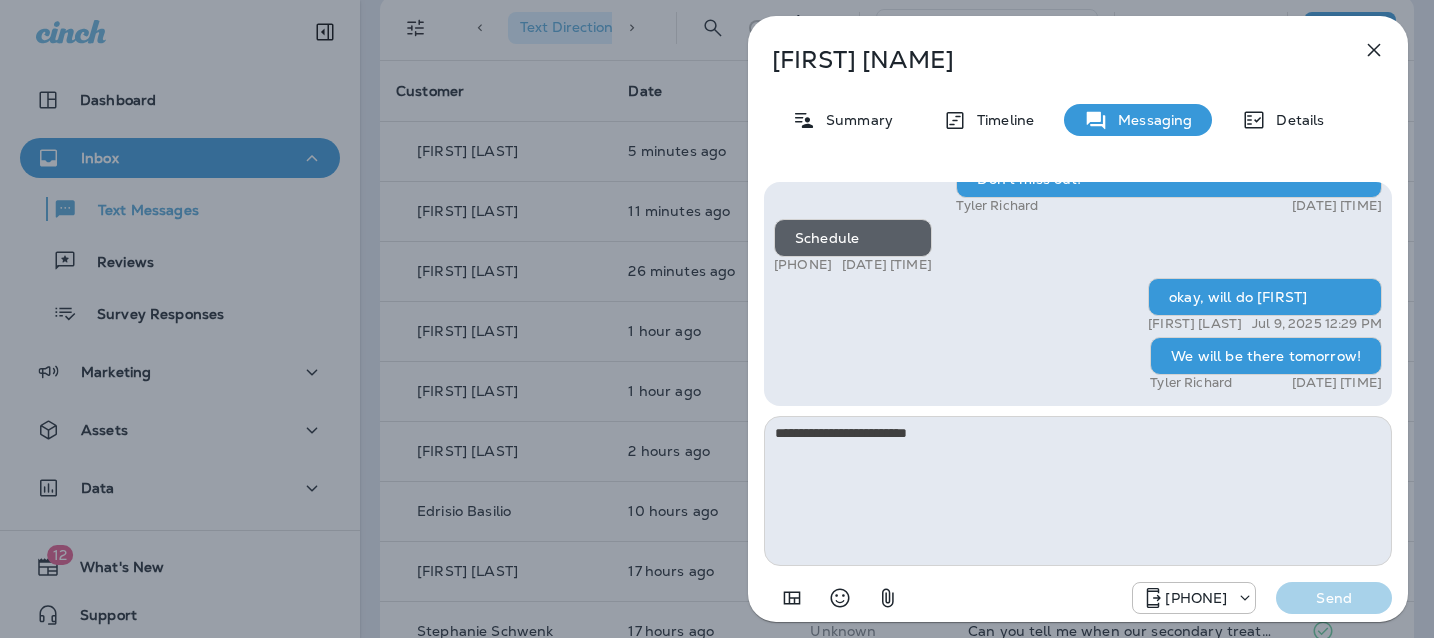 click at bounding box center (1374, 50) 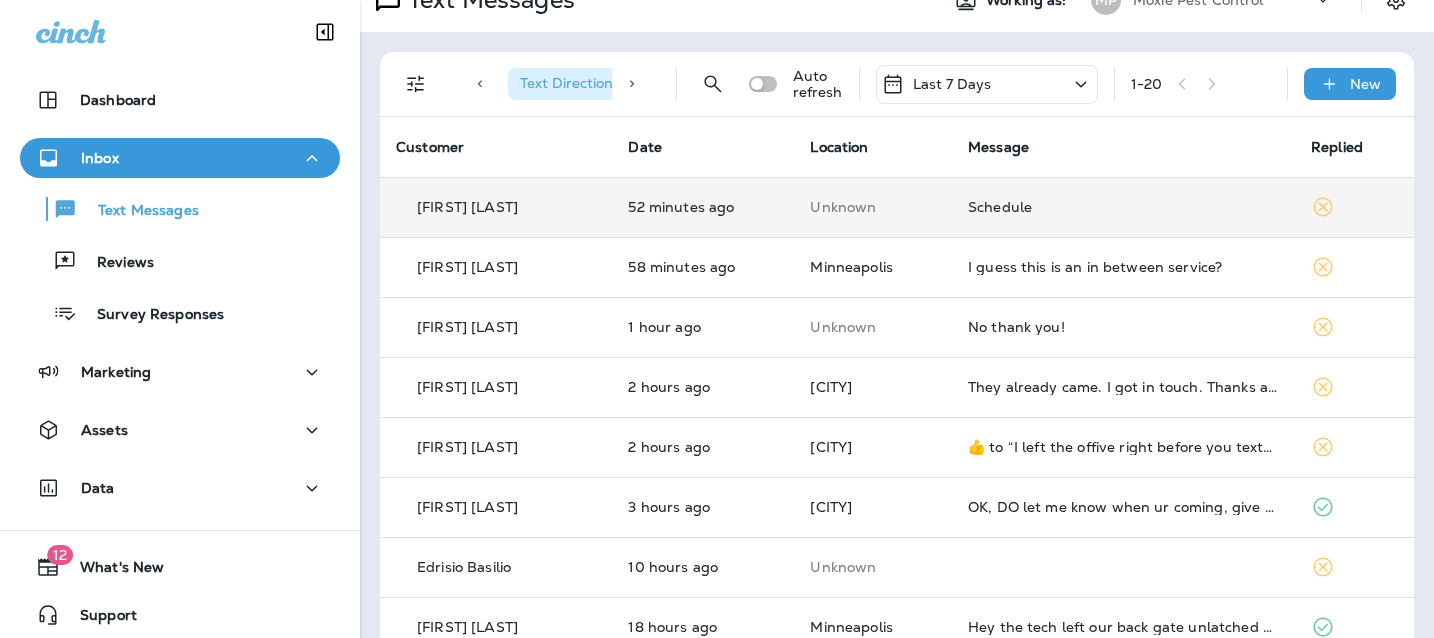 scroll, scrollTop: 0, scrollLeft: 0, axis: both 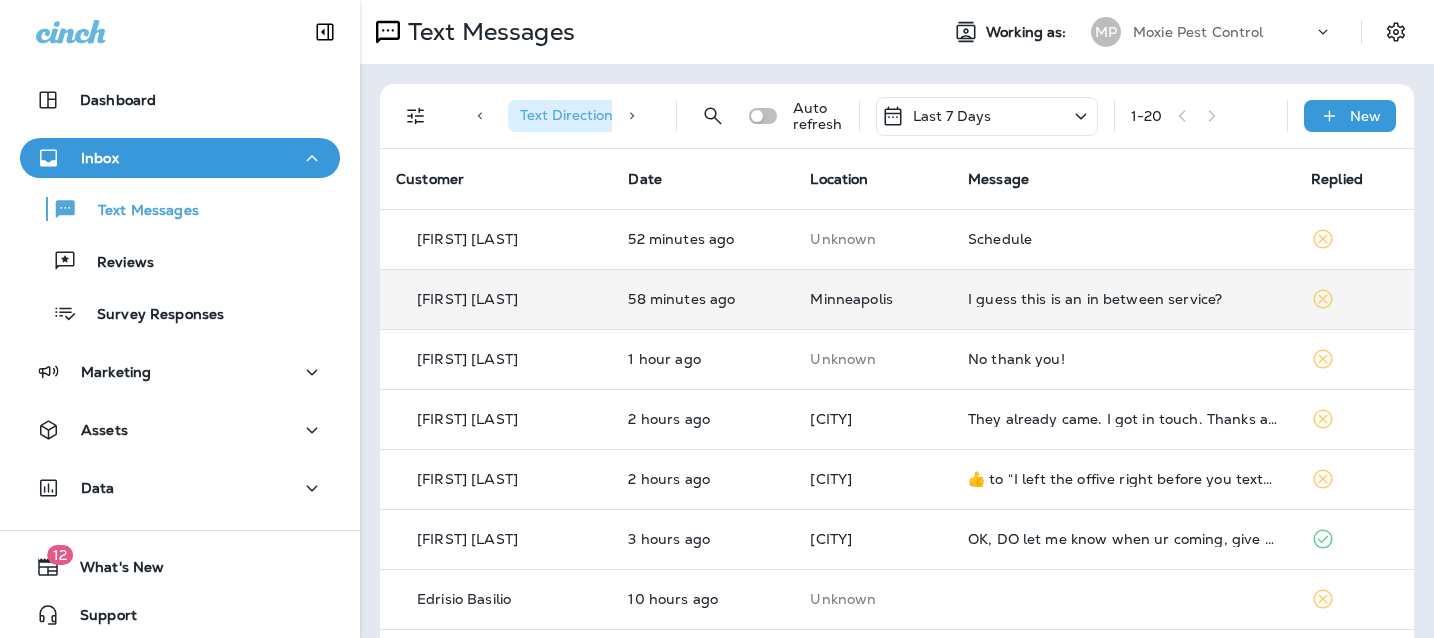 click on "I guess this is an in between service?" at bounding box center (1123, 299) 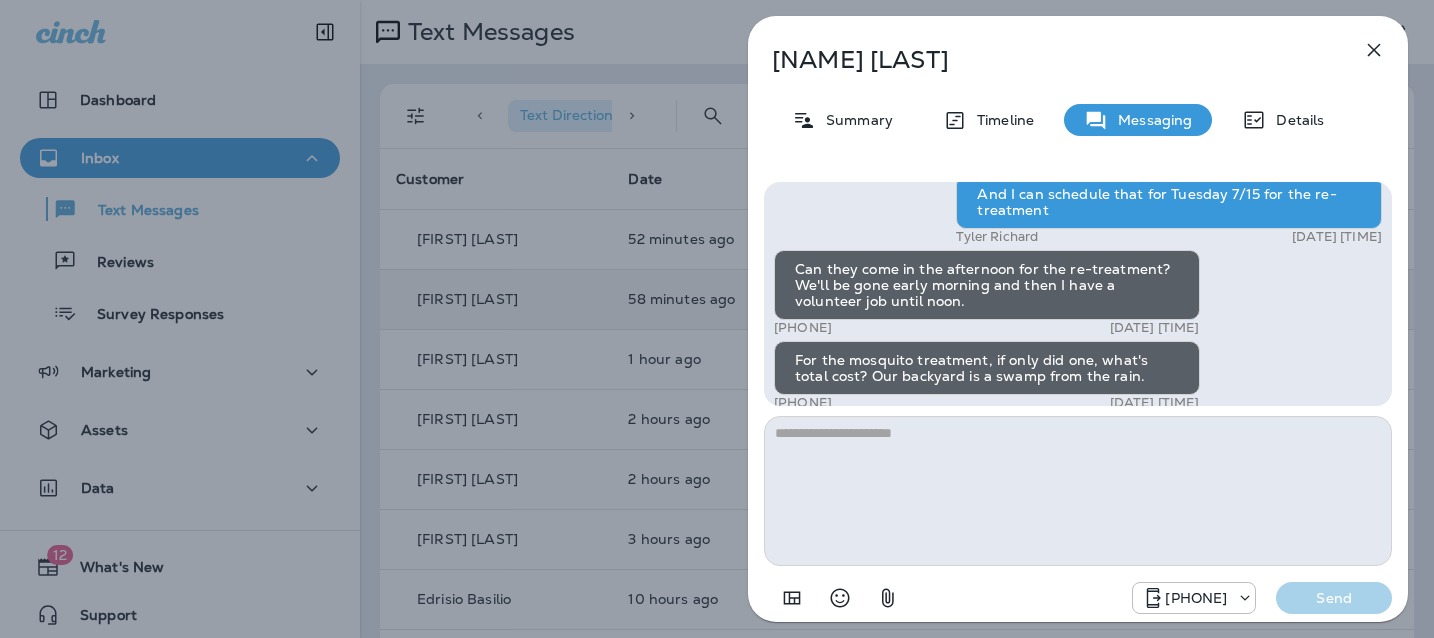 scroll, scrollTop: 0, scrollLeft: 0, axis: both 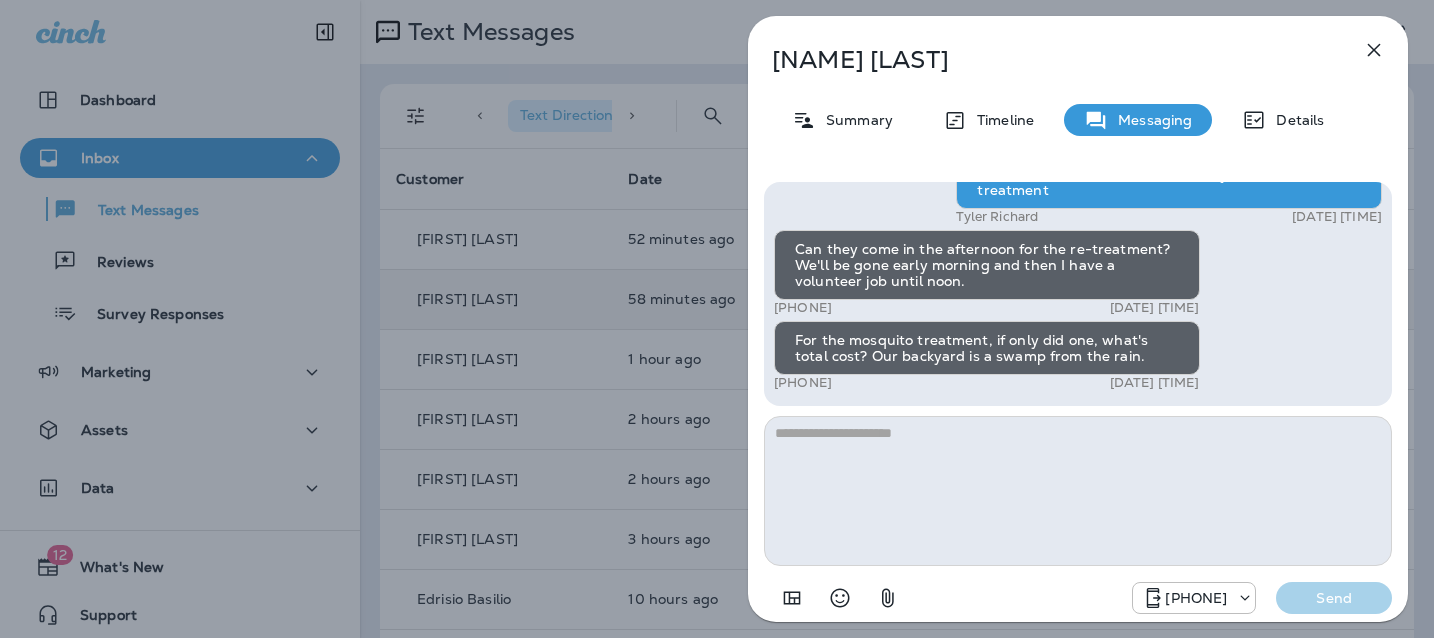 click at bounding box center [1078, 491] 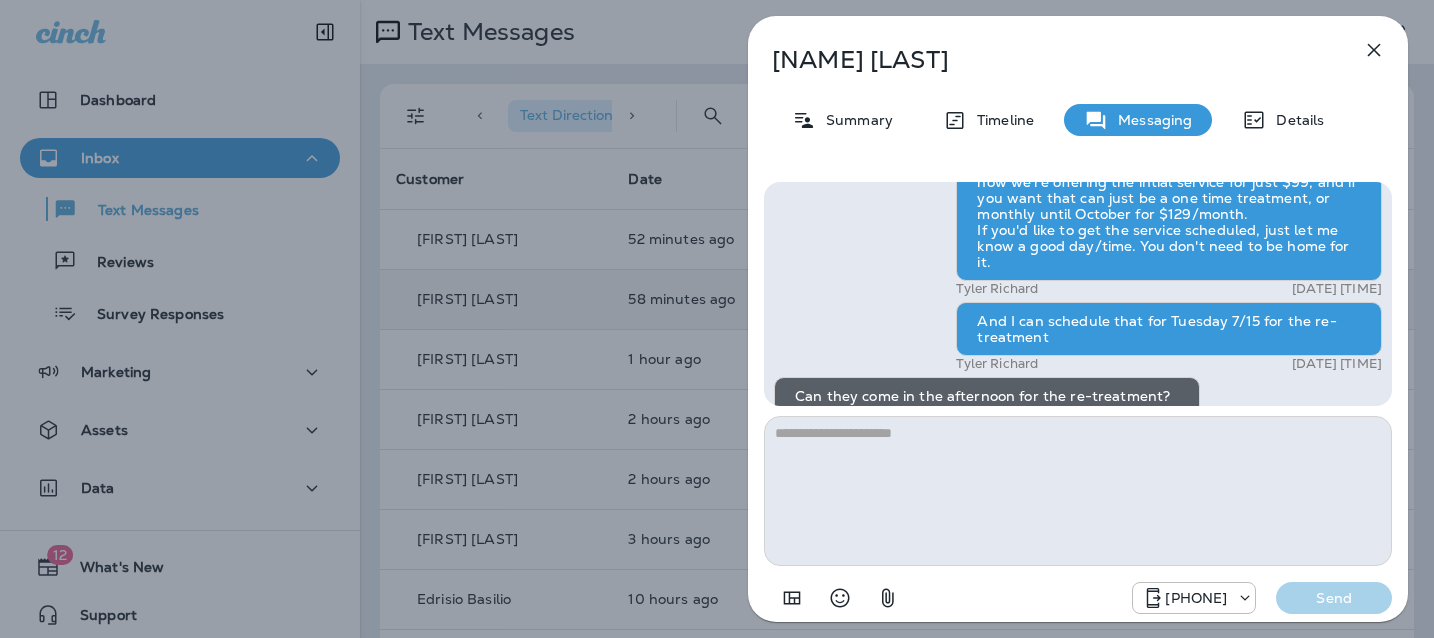 scroll, scrollTop: 0, scrollLeft: 0, axis: both 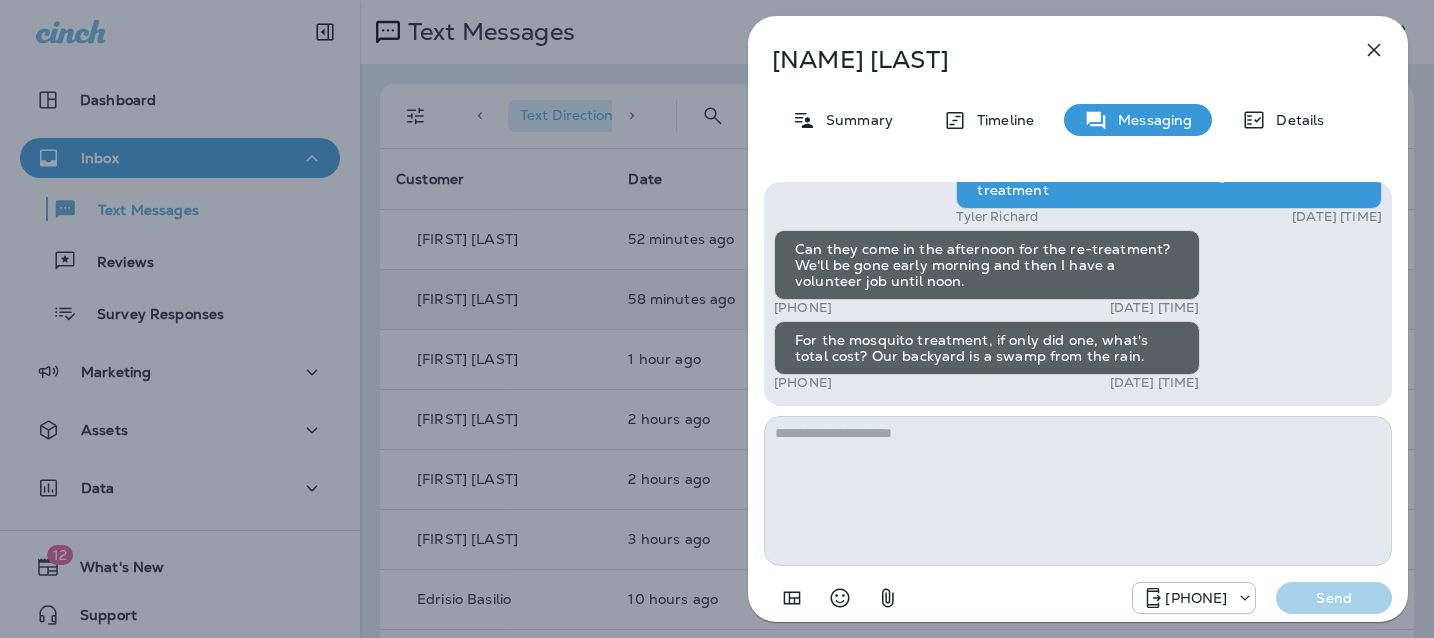 click at bounding box center (1078, 491) 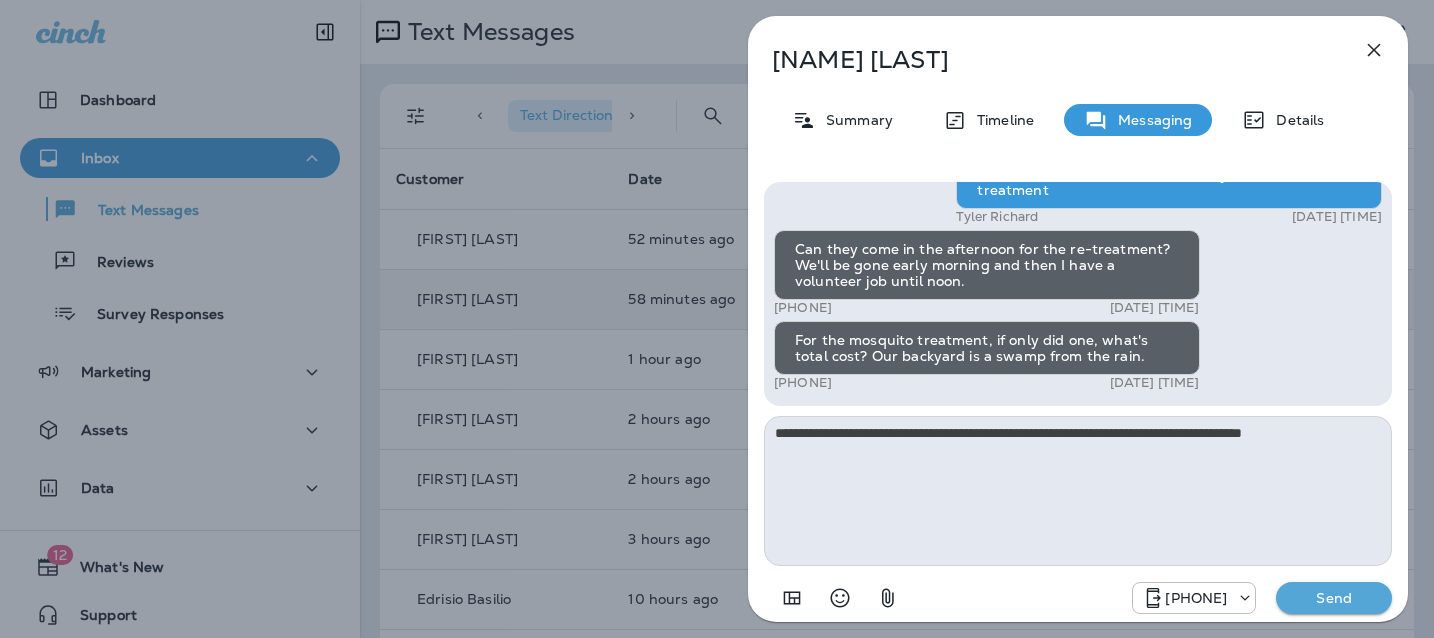 type on "**********" 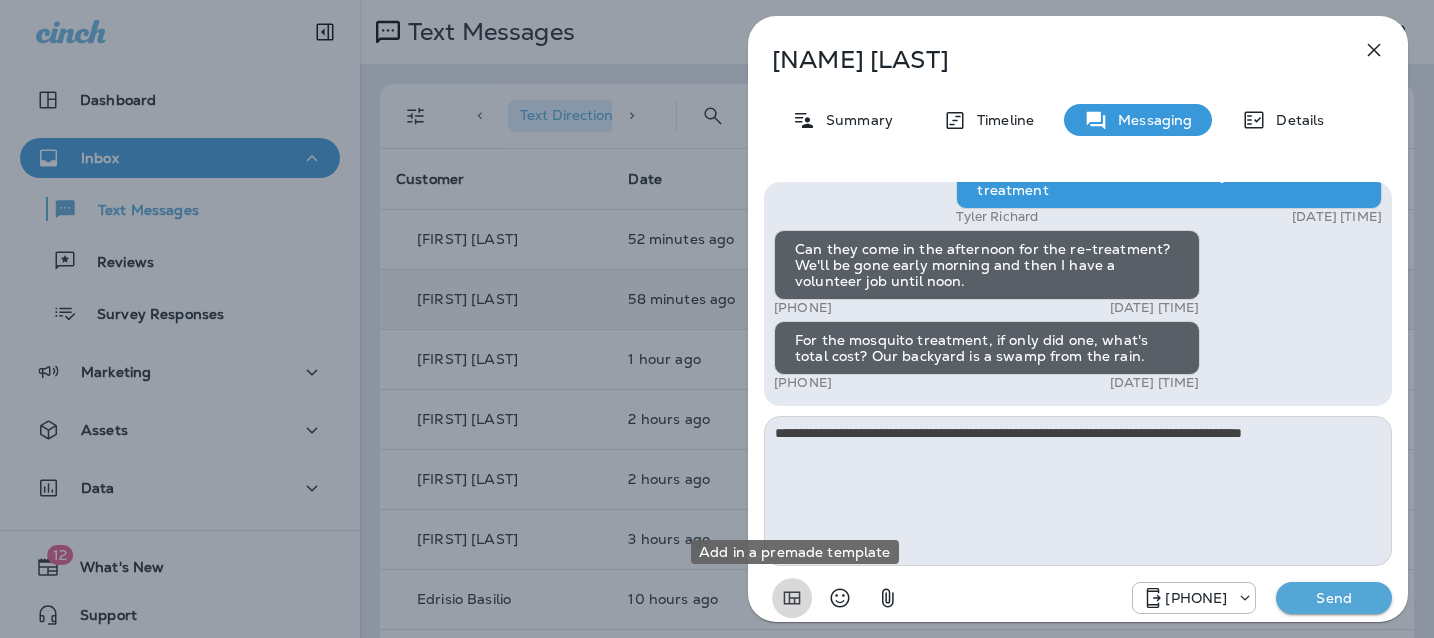 type 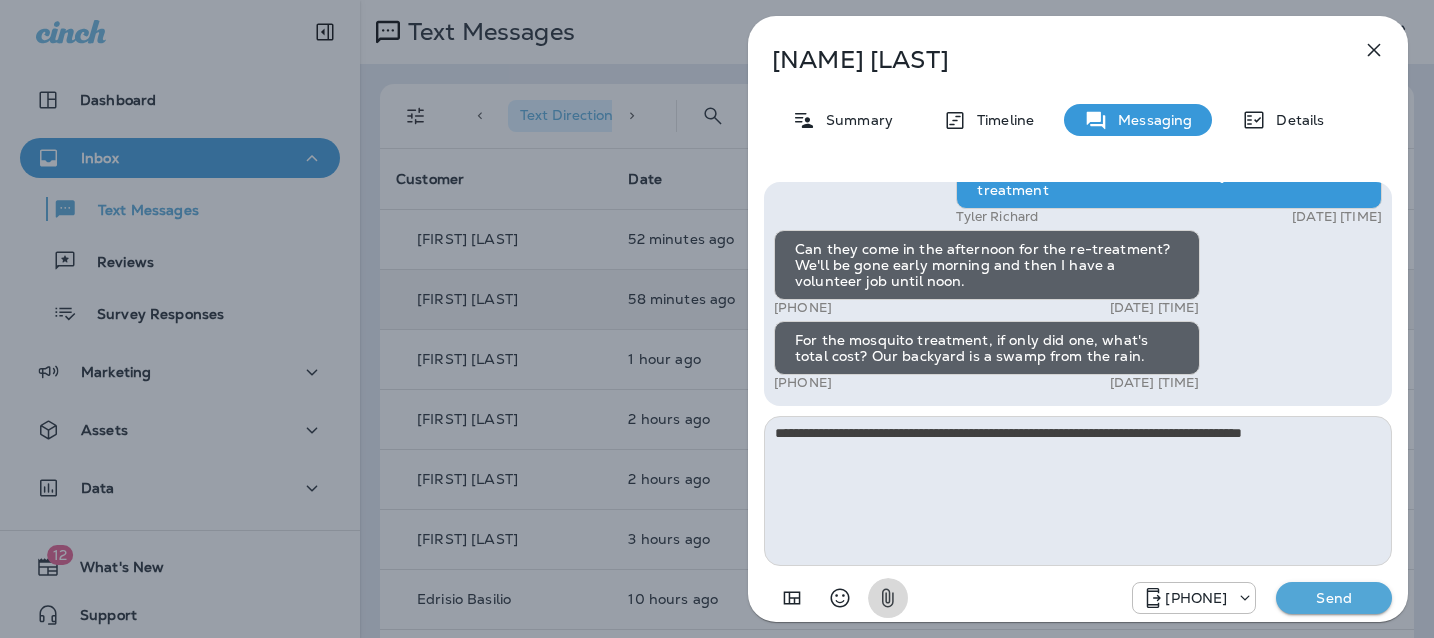 type 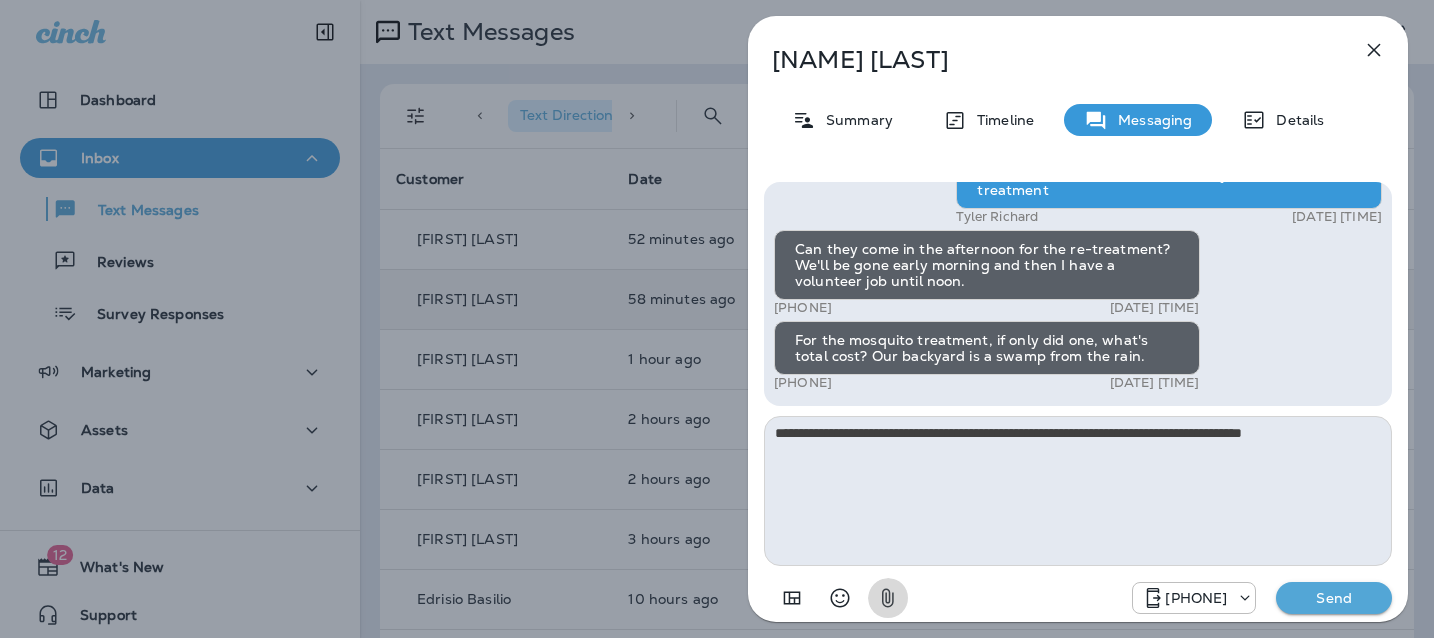 type 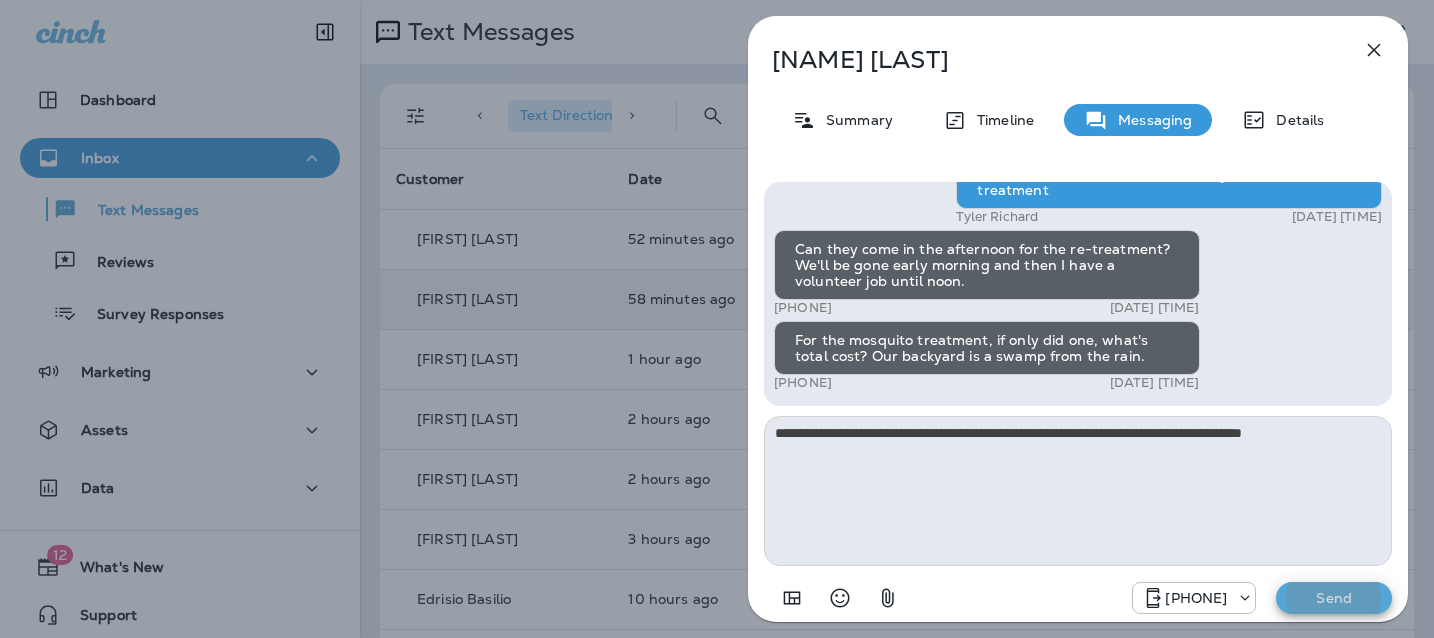 click on "Send" at bounding box center [1334, 598] 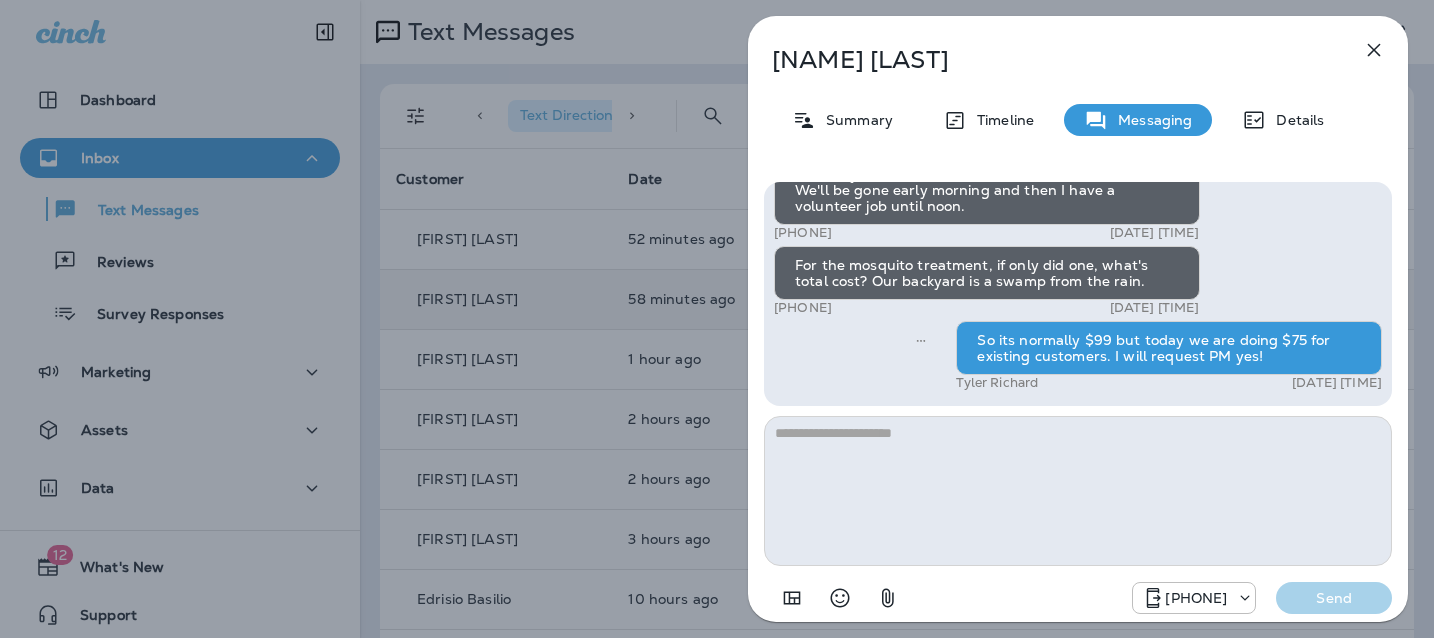 click on "[FIRST] [LAST] Summary   Timeline   Messaging   Details   Hi, [FIRST] , this is Cameron with Moxie Pest Control. We know Summer brings out the mosquitoes—and with the Summer season here, I’d love to get you on our schedule to come help take care of that. Just reply here if you're interested, and I'll let you know the details!
Reply STOP to optout [PHONE] [DATE] [TIME] Just checking in, [FIRST] . Our mosquito service is extremely effective, and it's totally pet and family friendly! We get awesome reviews on it.  Want me to send you more details?
Reply STOP to optout [PHONE] [DATE] [TIME] Heading out of town now. Touch base next week. [PHONE] [DATE] [TIME] Sounds good! [FIRST] [LAST] [DATE] [TIME] Hi [FIRST] , just following up on the mosquito service. For current customers we are dropping the initial In2Care service down to $75 for the rest of the week. [FIRST] [LAST] [DATE] [TIME] [PHONE] [DATE] [TIME] [PHONE] [FIRST] [LAST]" at bounding box center (717, 319) 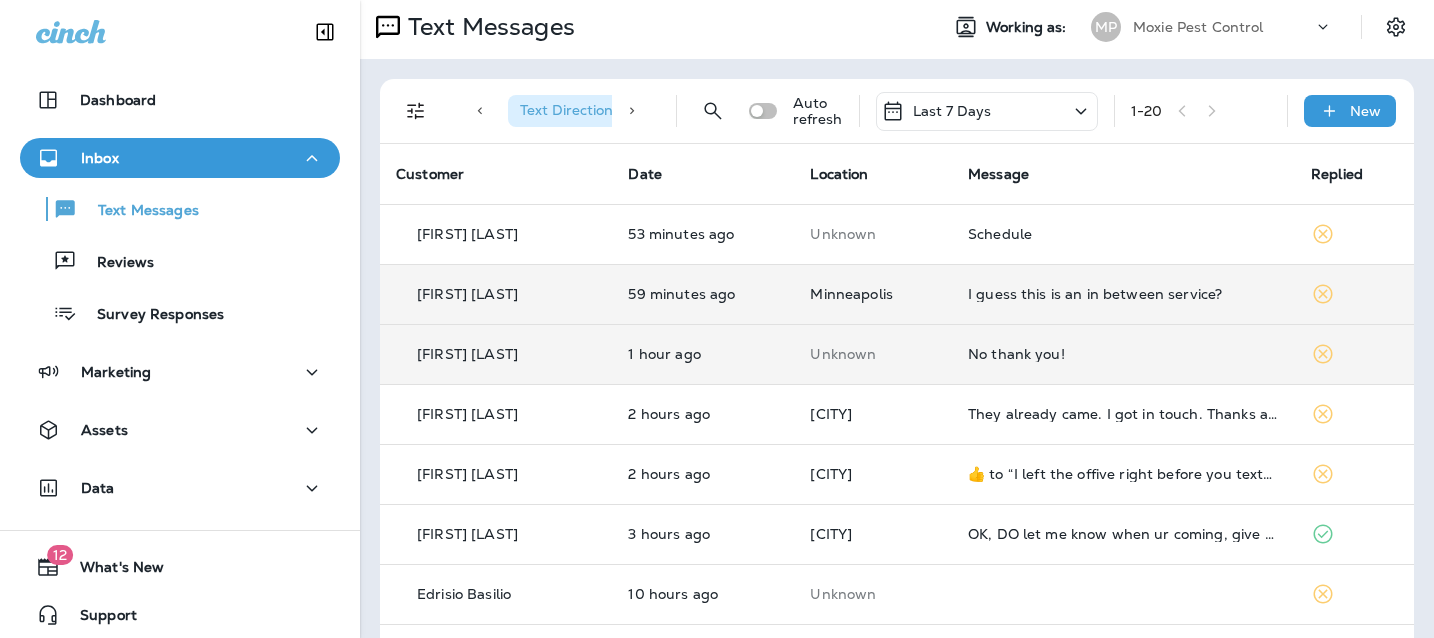 scroll, scrollTop: 8, scrollLeft: 0, axis: vertical 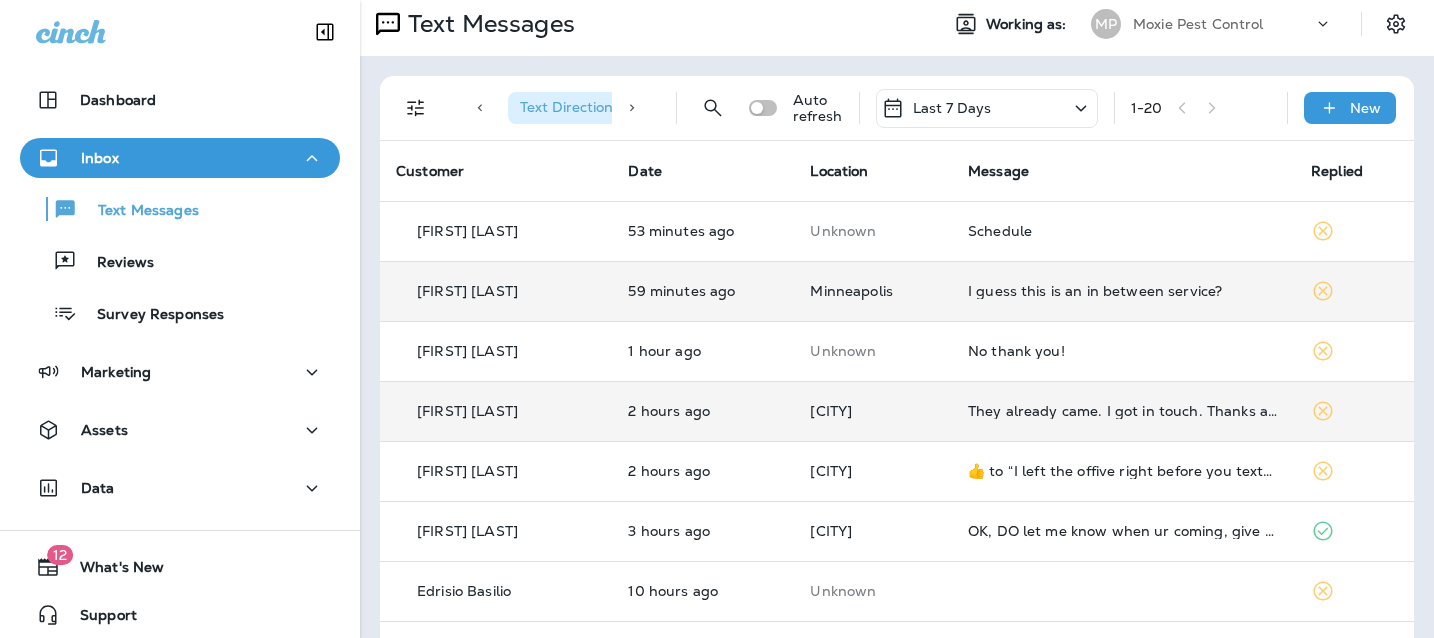 click on "They already came. I got in touch. Thanks anyway!" at bounding box center (1123, 411) 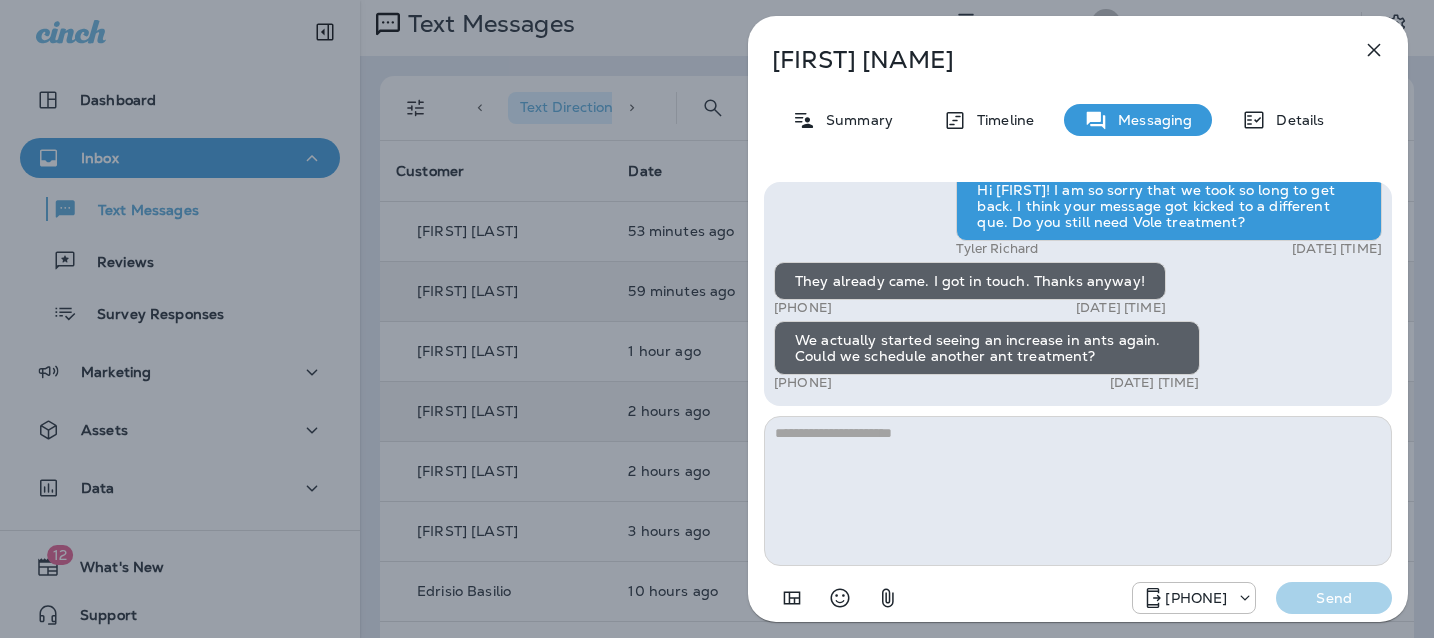 click at bounding box center (1374, 50) 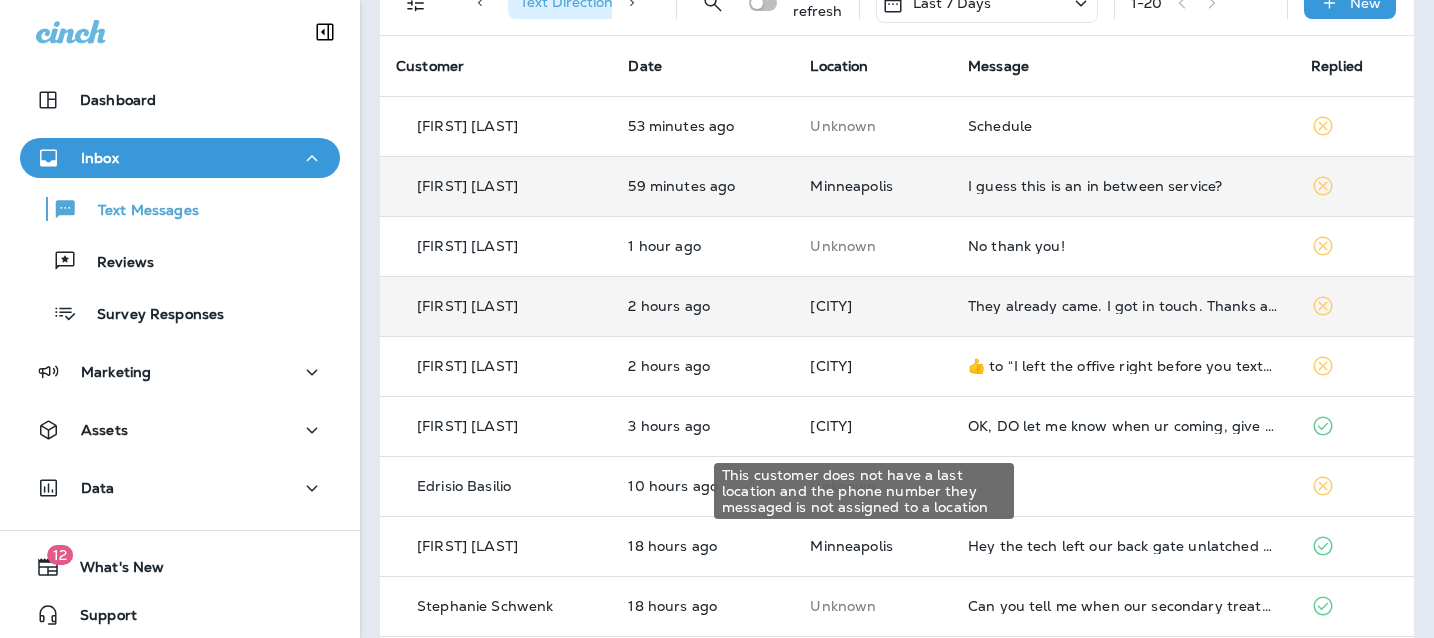 scroll, scrollTop: 0, scrollLeft: 0, axis: both 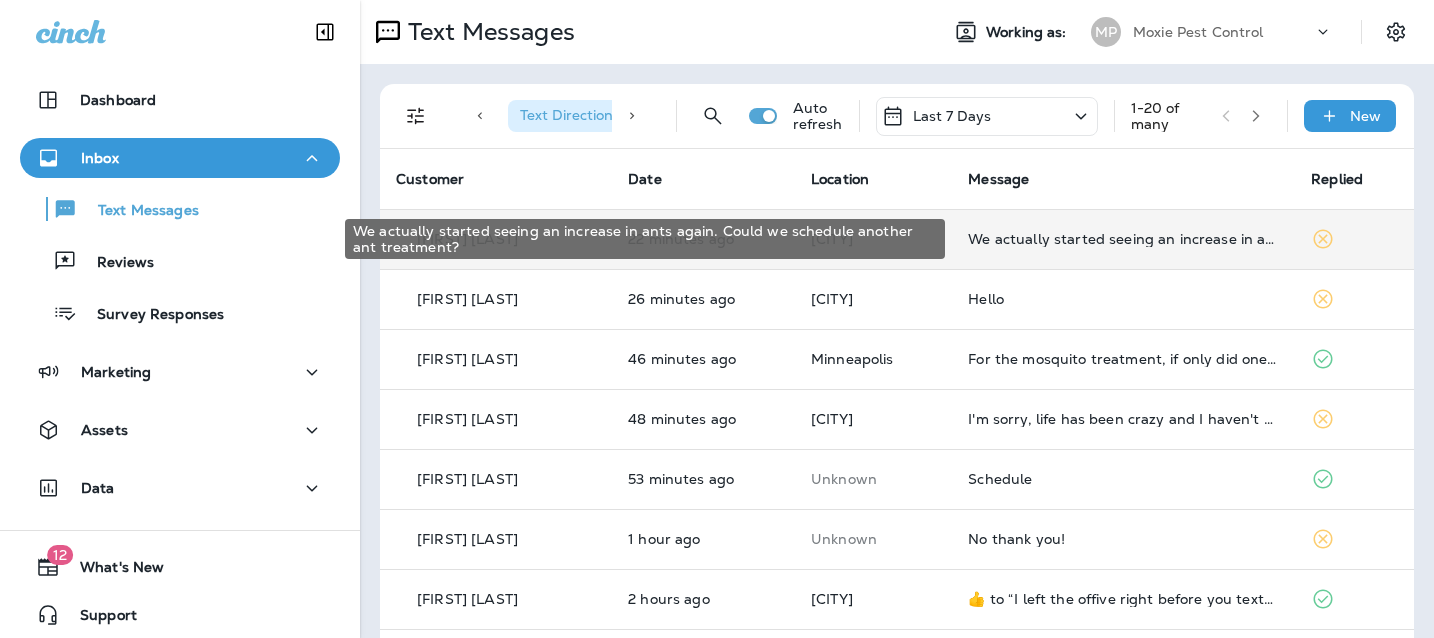 click on "We actually started seeing an increase in ants again. Could we schedule another ant treatment?" at bounding box center (1123, 239) 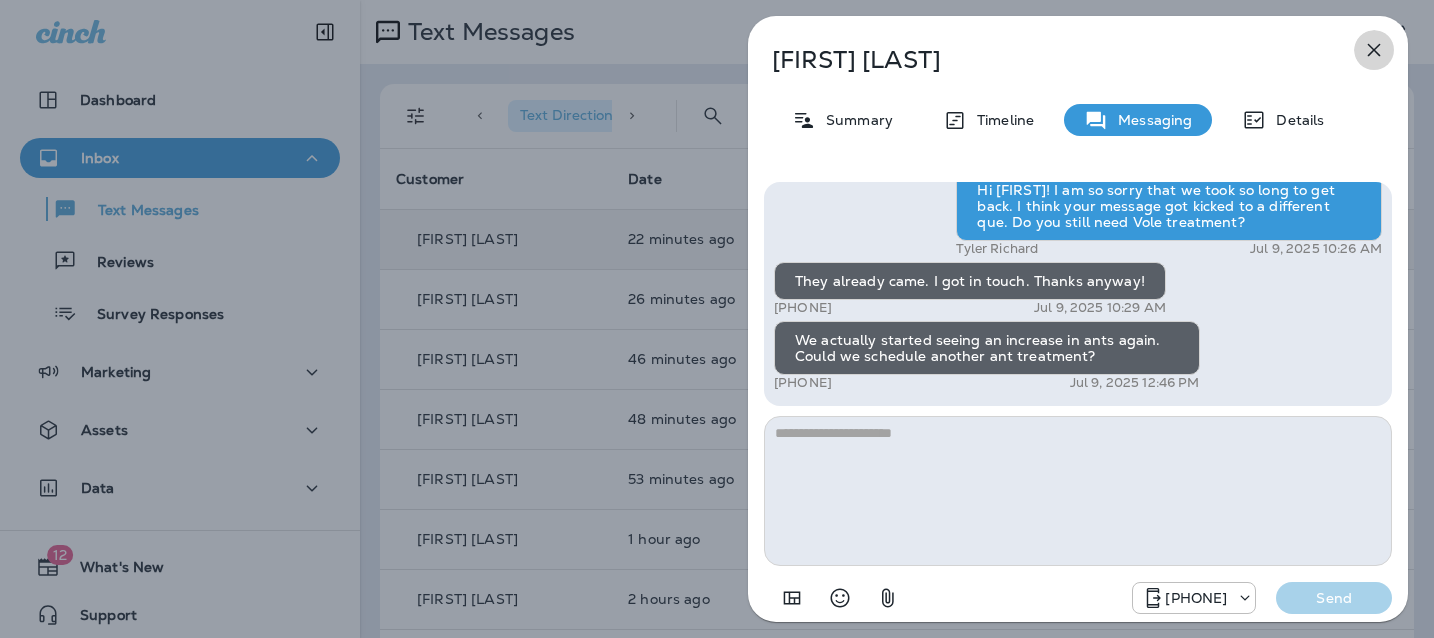 click at bounding box center [1374, 50] 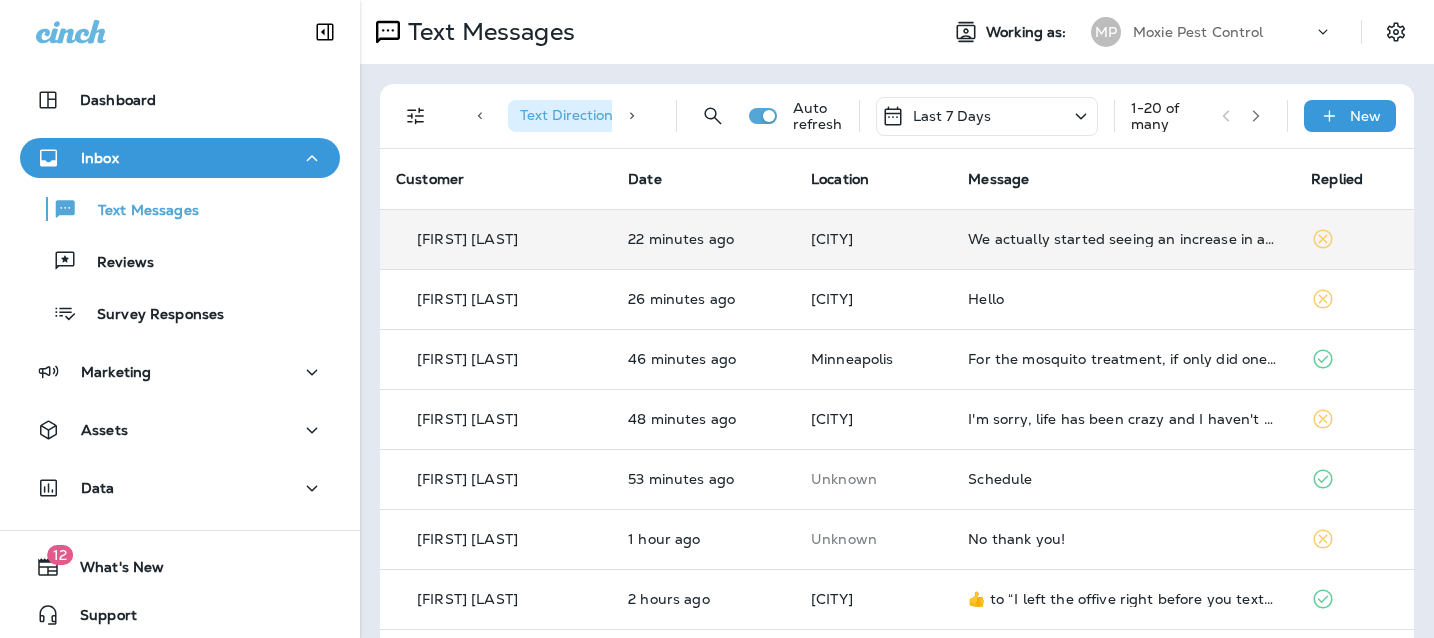 click on "Hello" at bounding box center [1123, 299] 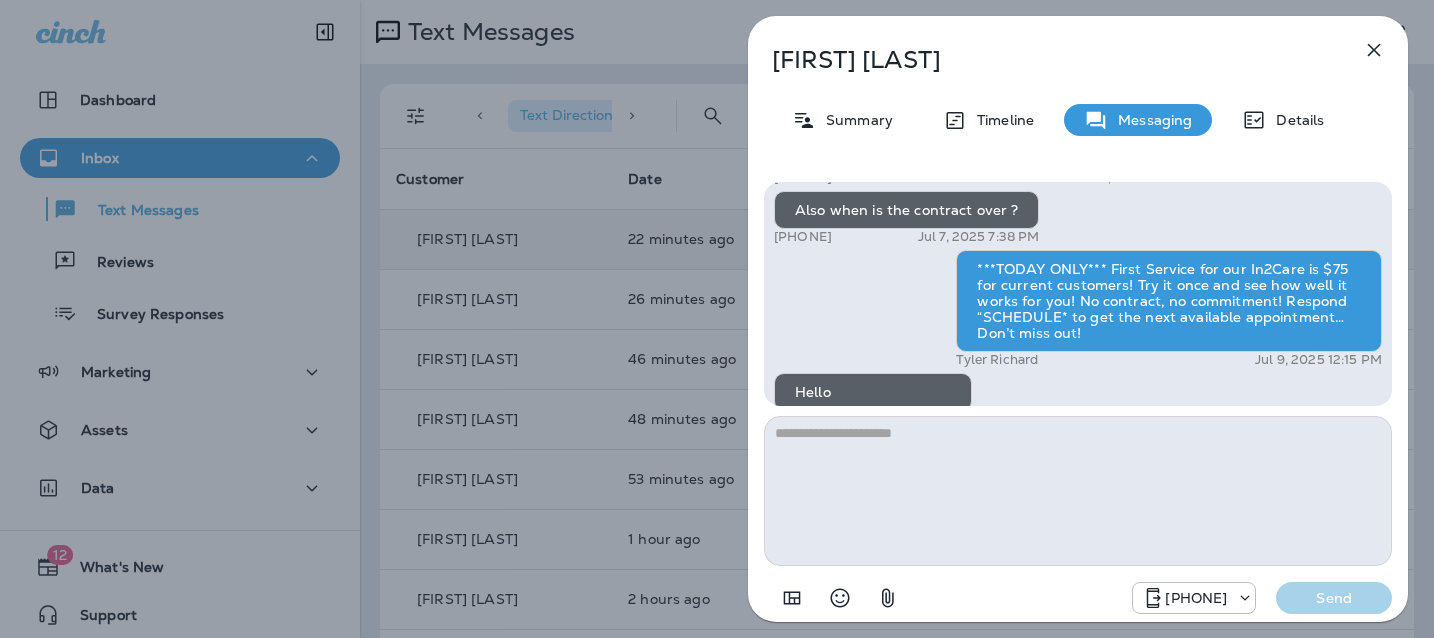 scroll, scrollTop: 1, scrollLeft: 0, axis: vertical 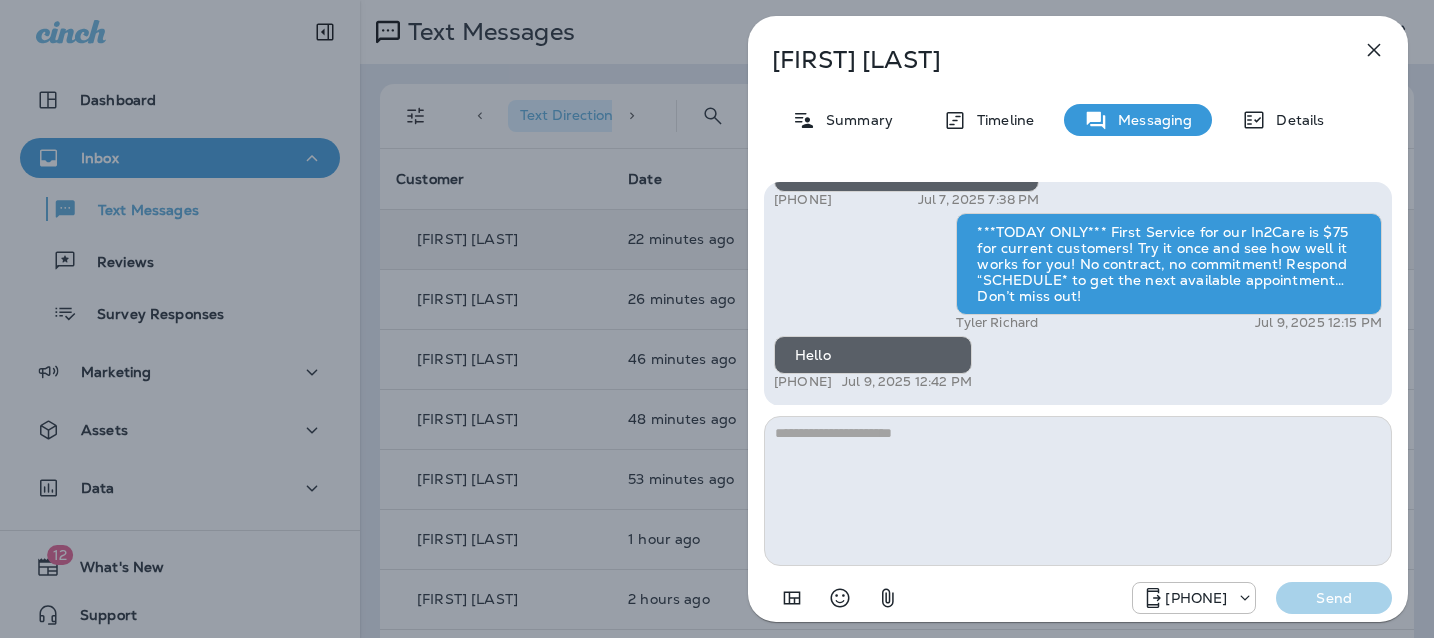 click at bounding box center (1078, 491) 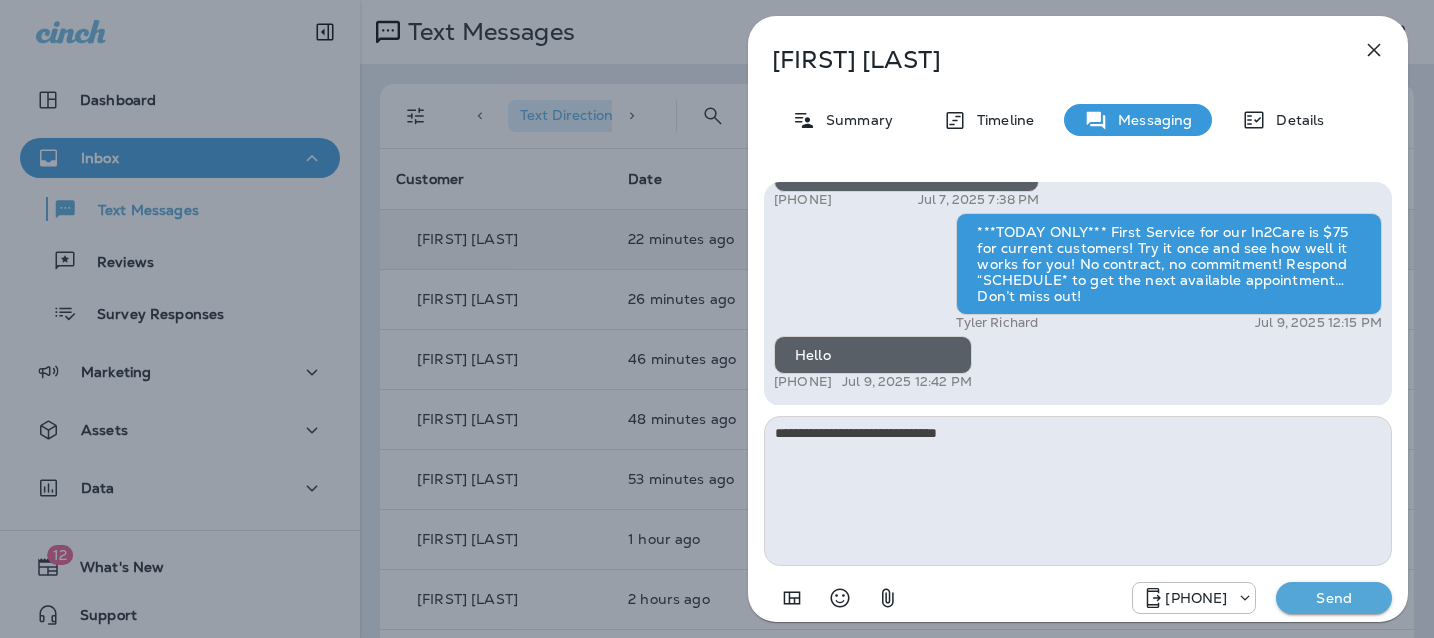 type on "**********" 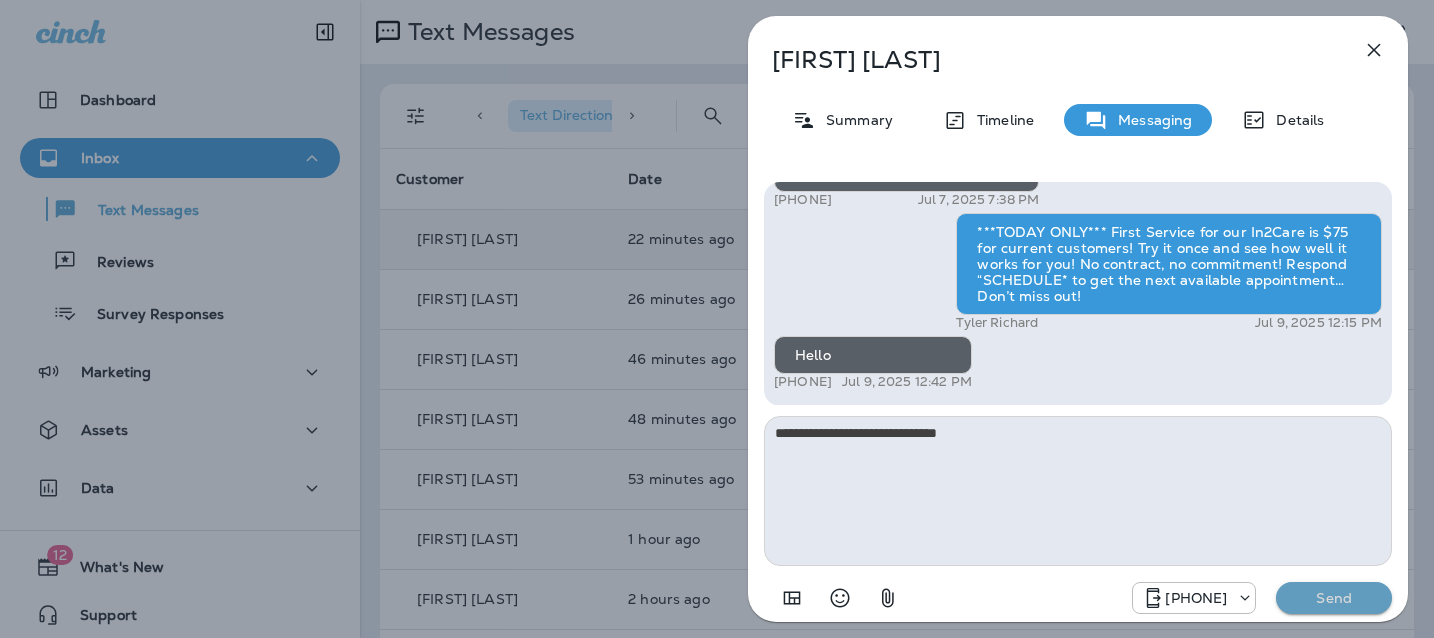 click on "Send" at bounding box center (1334, 598) 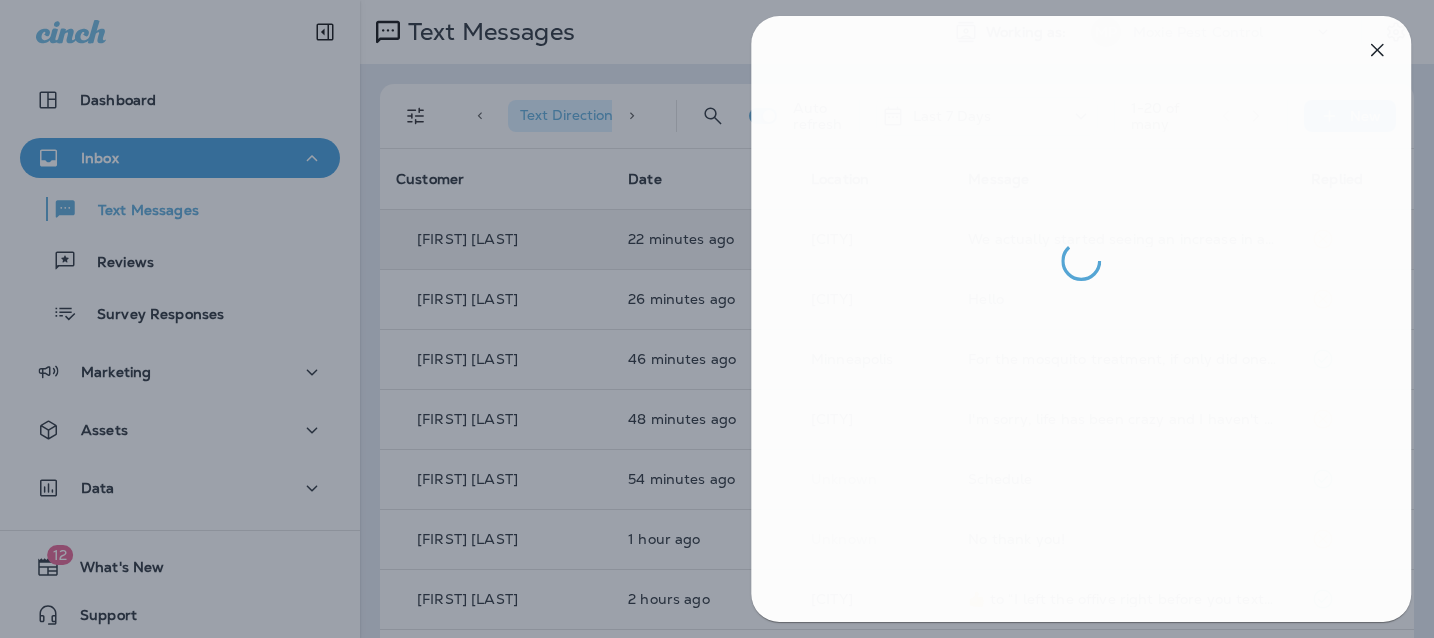click at bounding box center [720, 319] 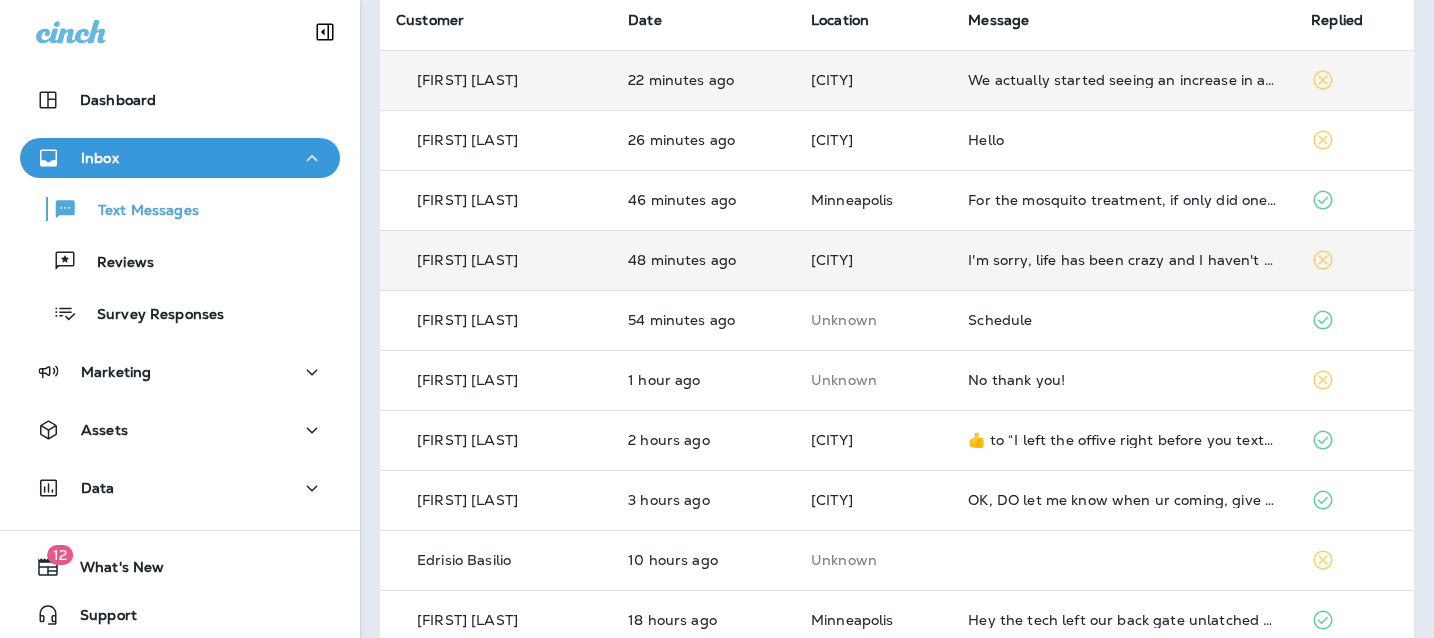 scroll, scrollTop: 162, scrollLeft: 0, axis: vertical 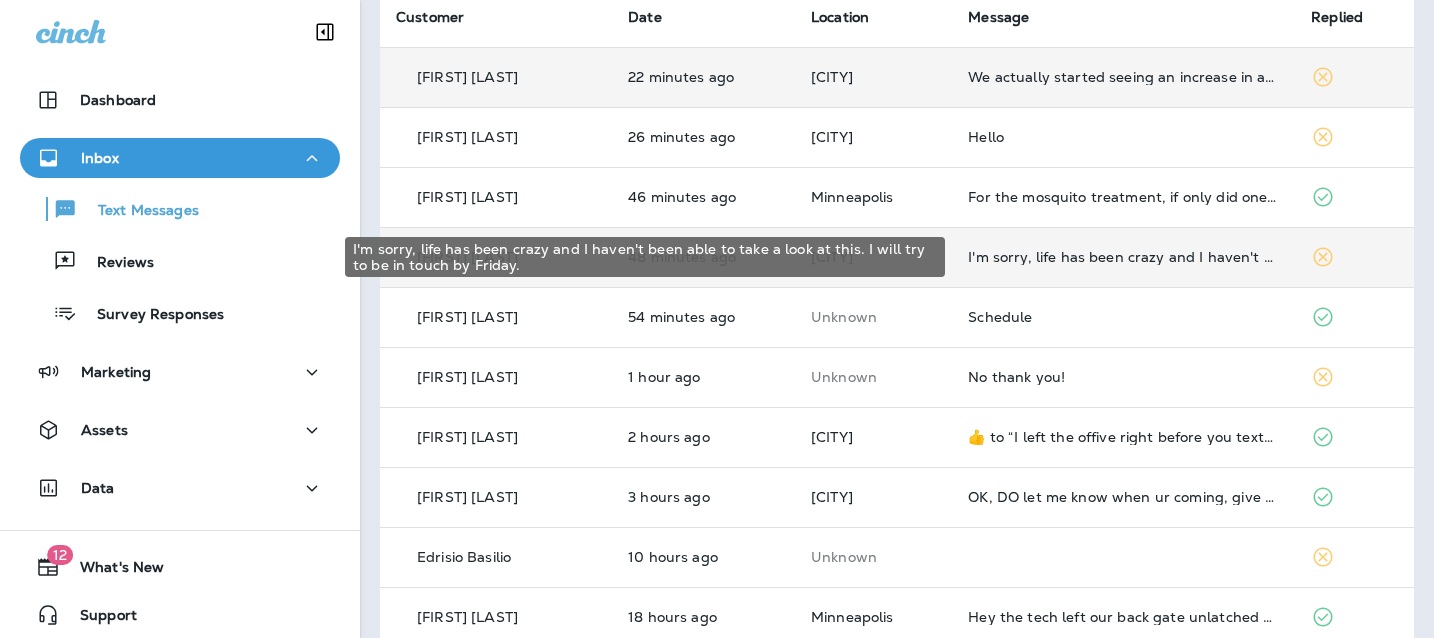 click on "I'm sorry, life has been crazy and I haven't been able to take a look at this. I will try to be in touch by Friday." at bounding box center (1123, 257) 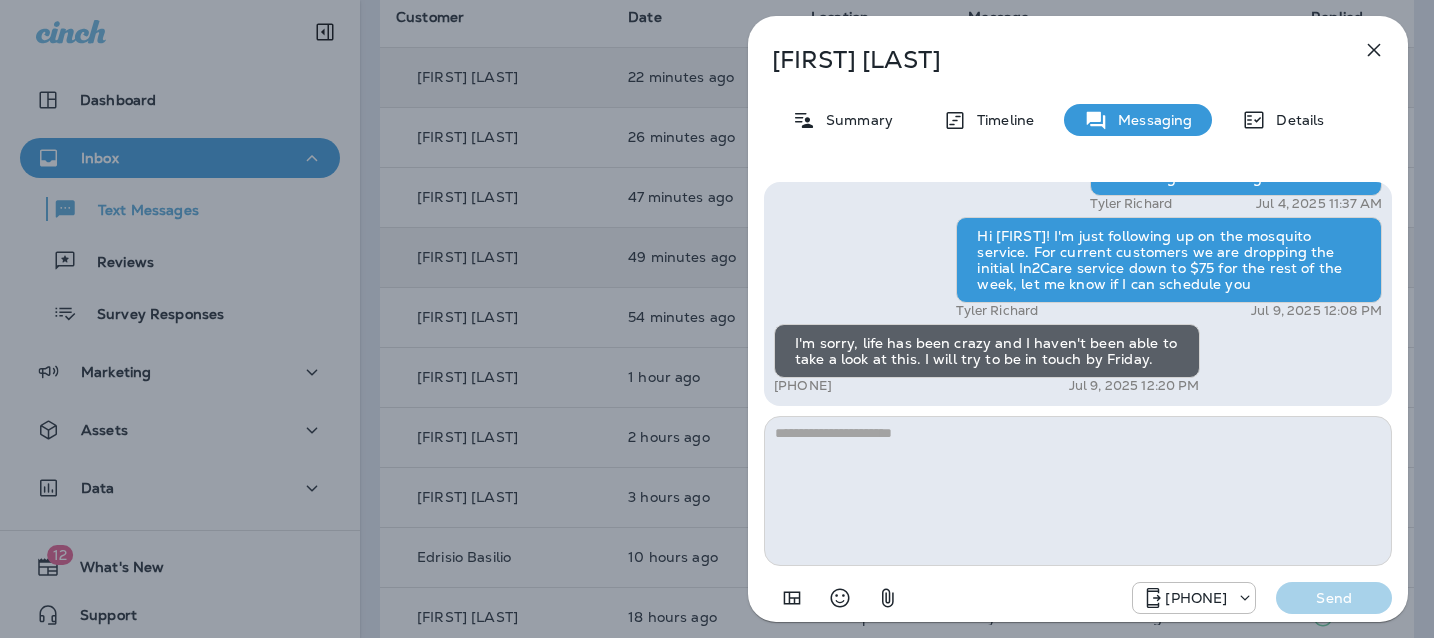 scroll, scrollTop: -4, scrollLeft: 0, axis: vertical 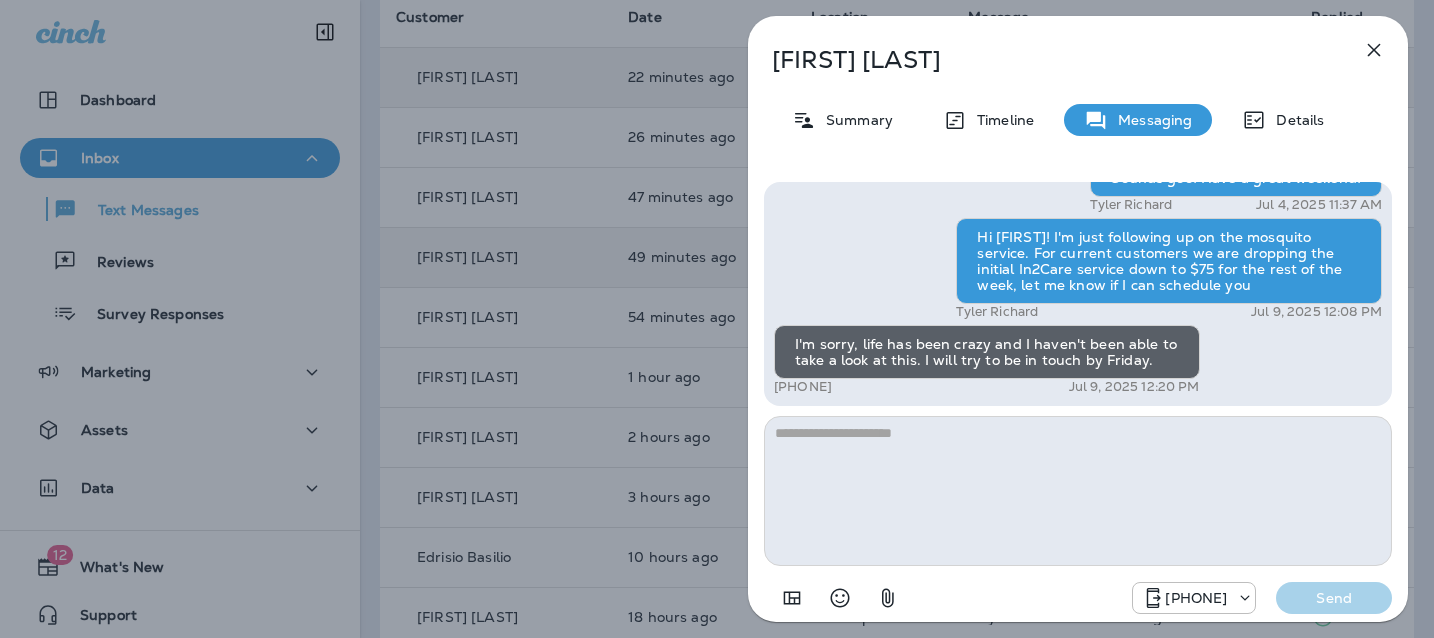 click at bounding box center (1078, 491) 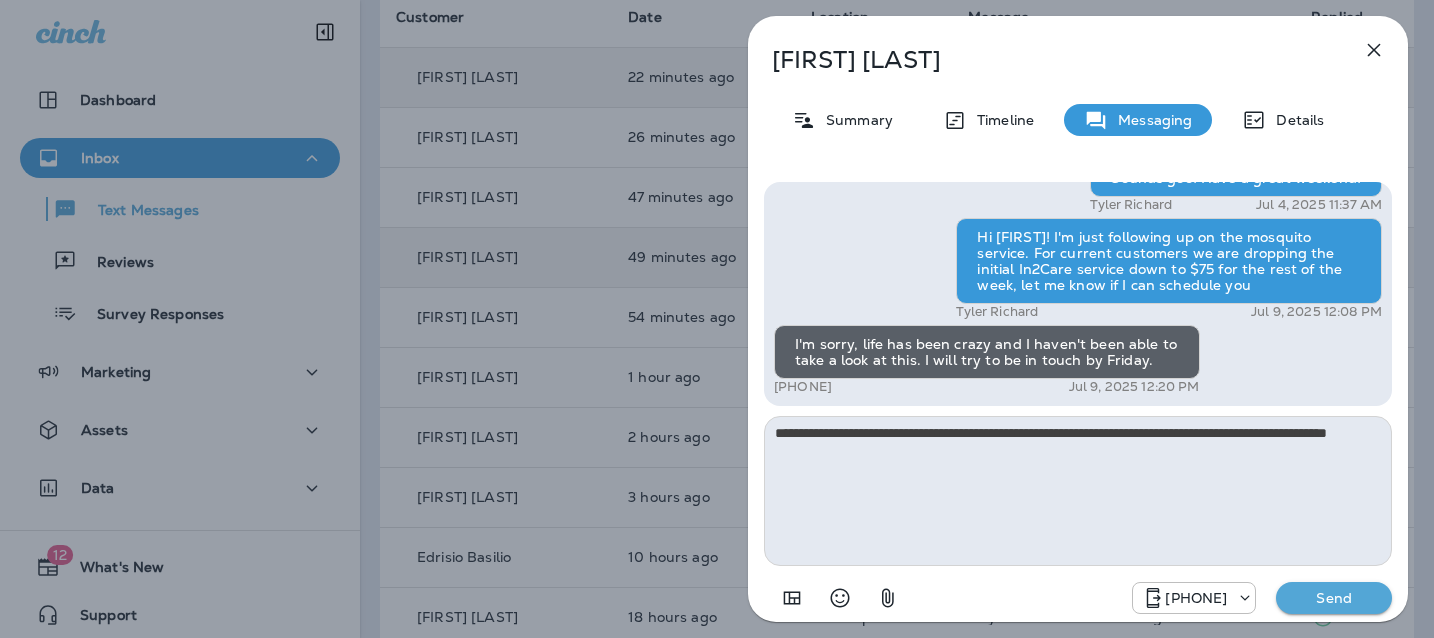 click on "**********" at bounding box center (1078, 491) 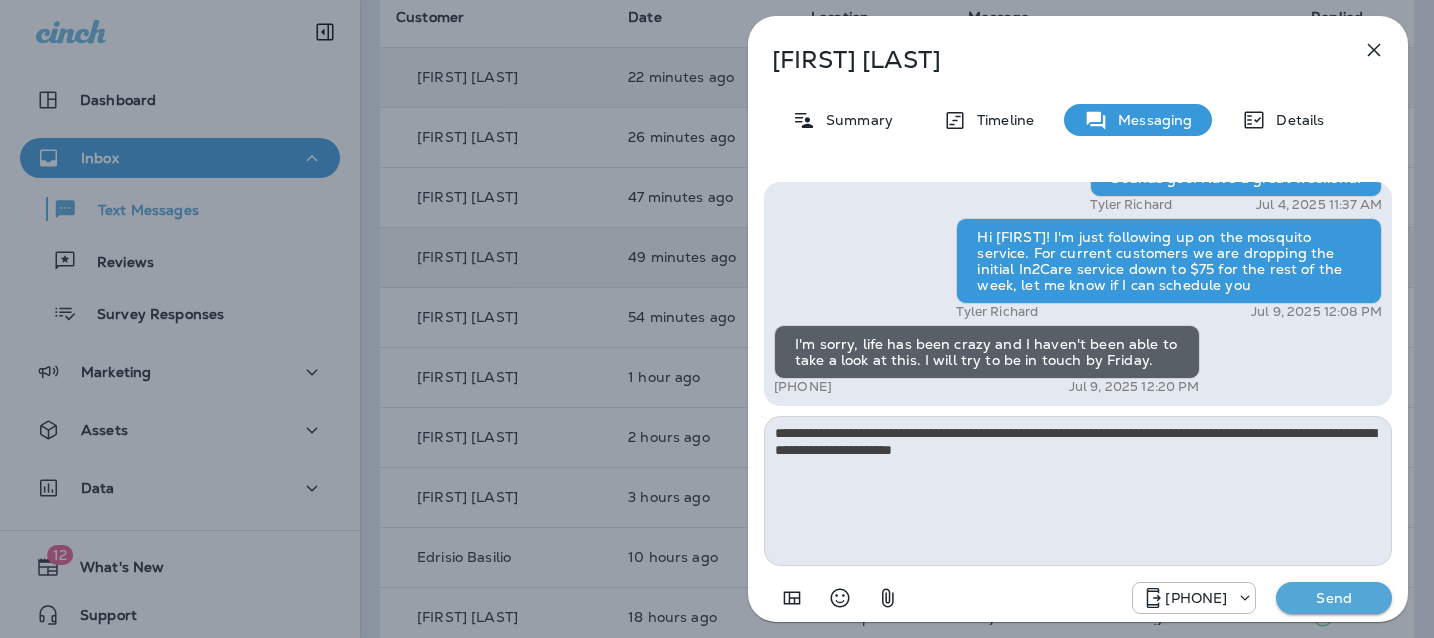 click on "**********" at bounding box center [1078, 491] 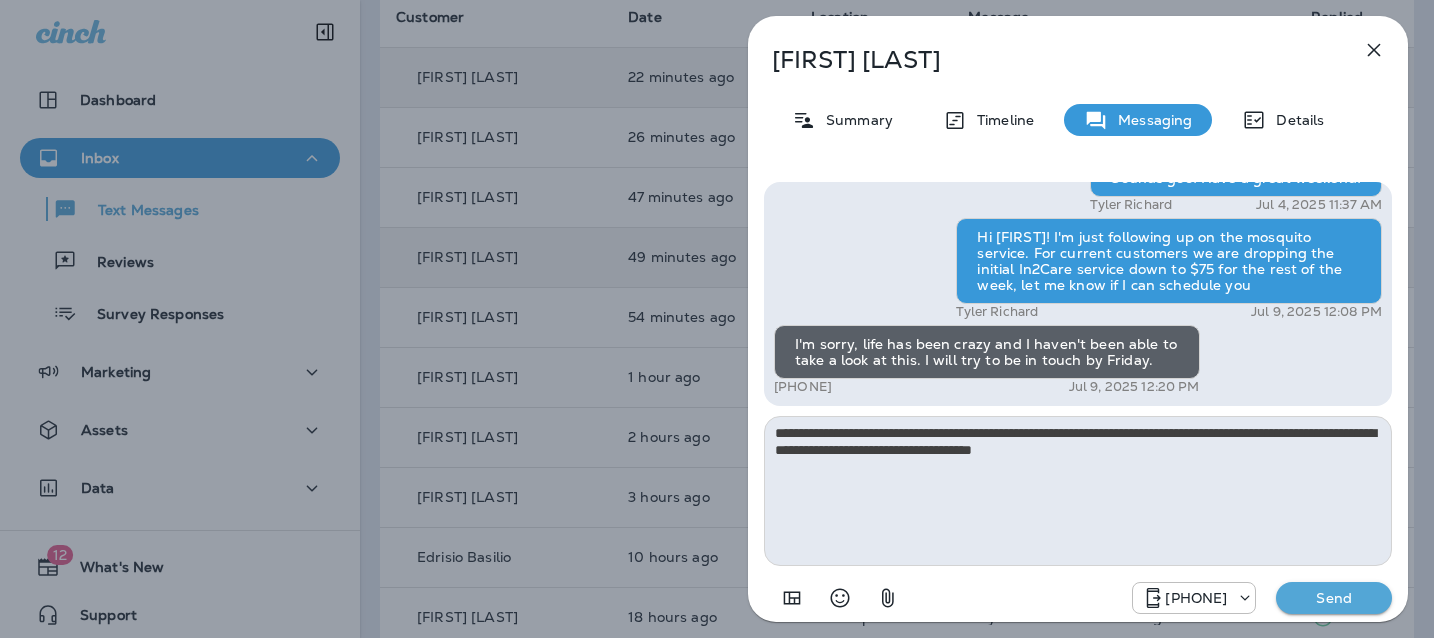 click on "**********" at bounding box center (1078, 491) 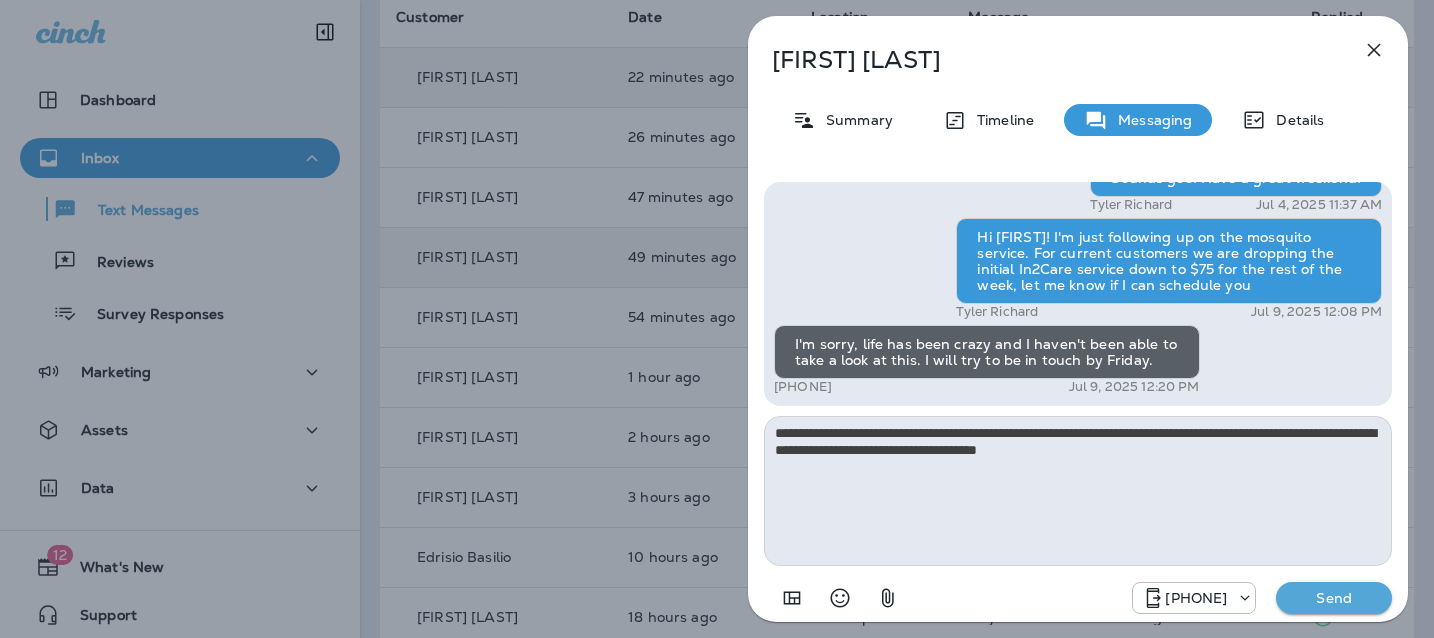 type on "**********" 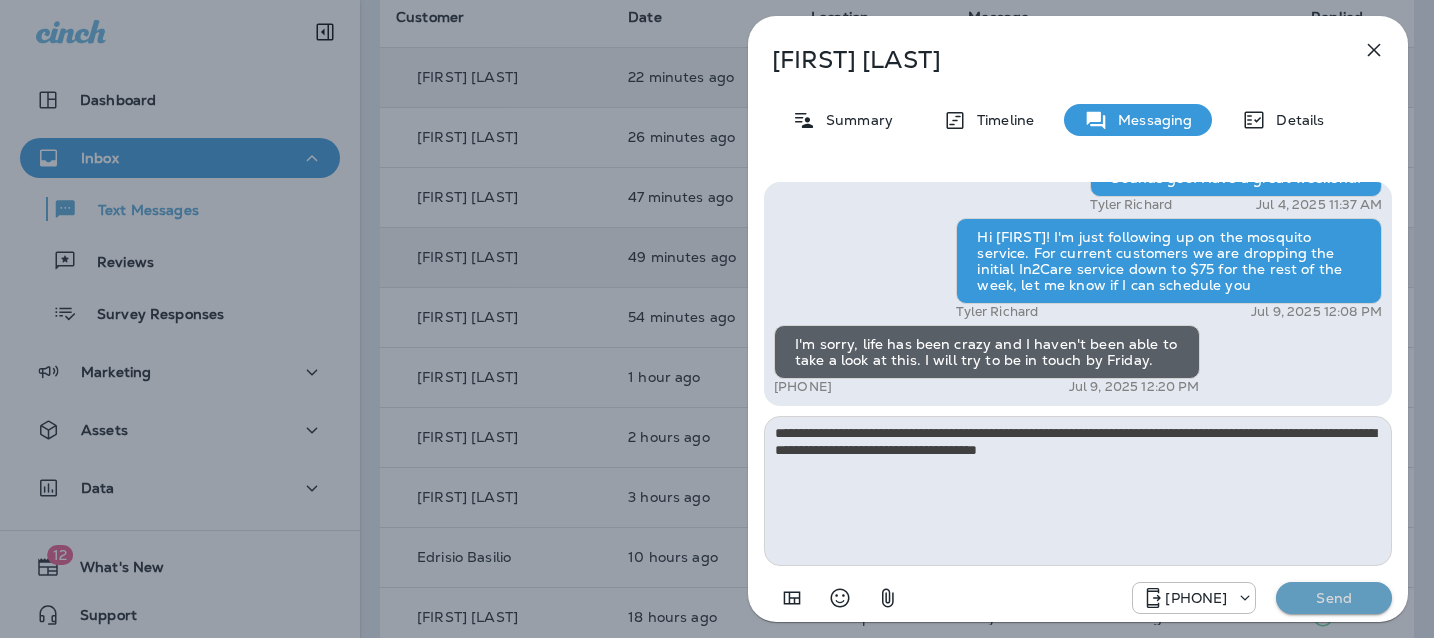 click on "Send" at bounding box center [1334, 598] 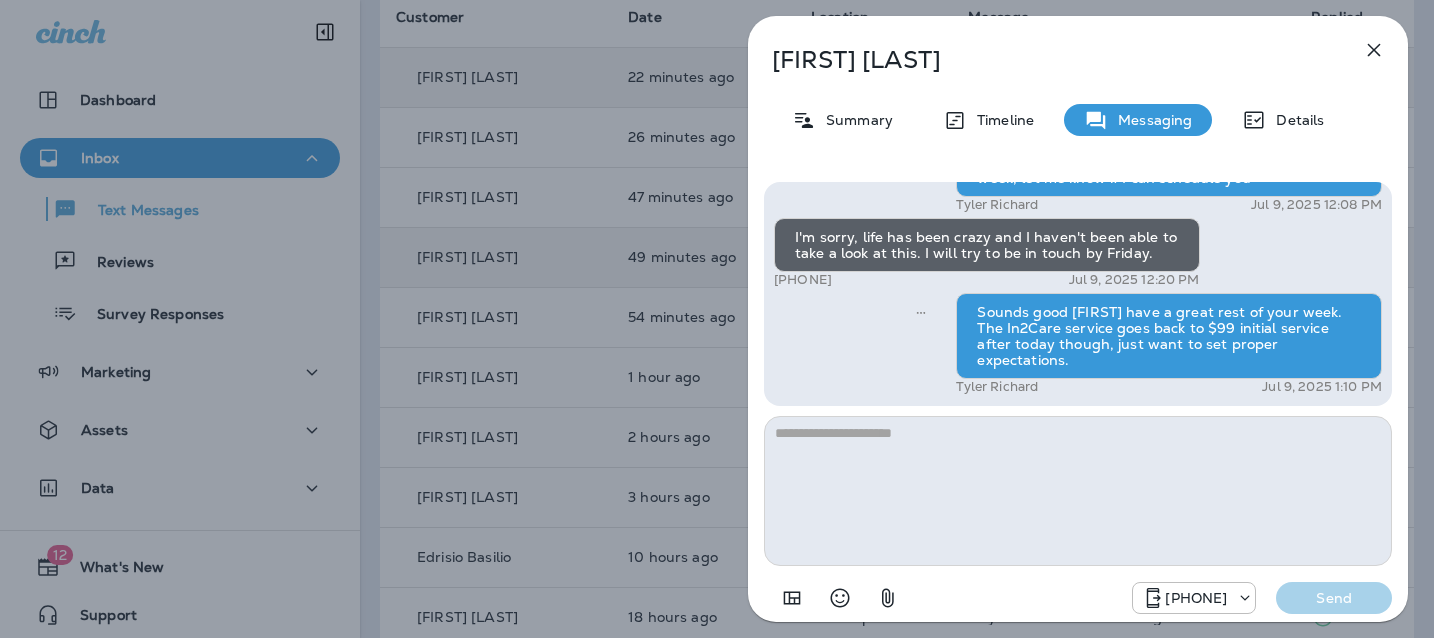 click at bounding box center (1374, 50) 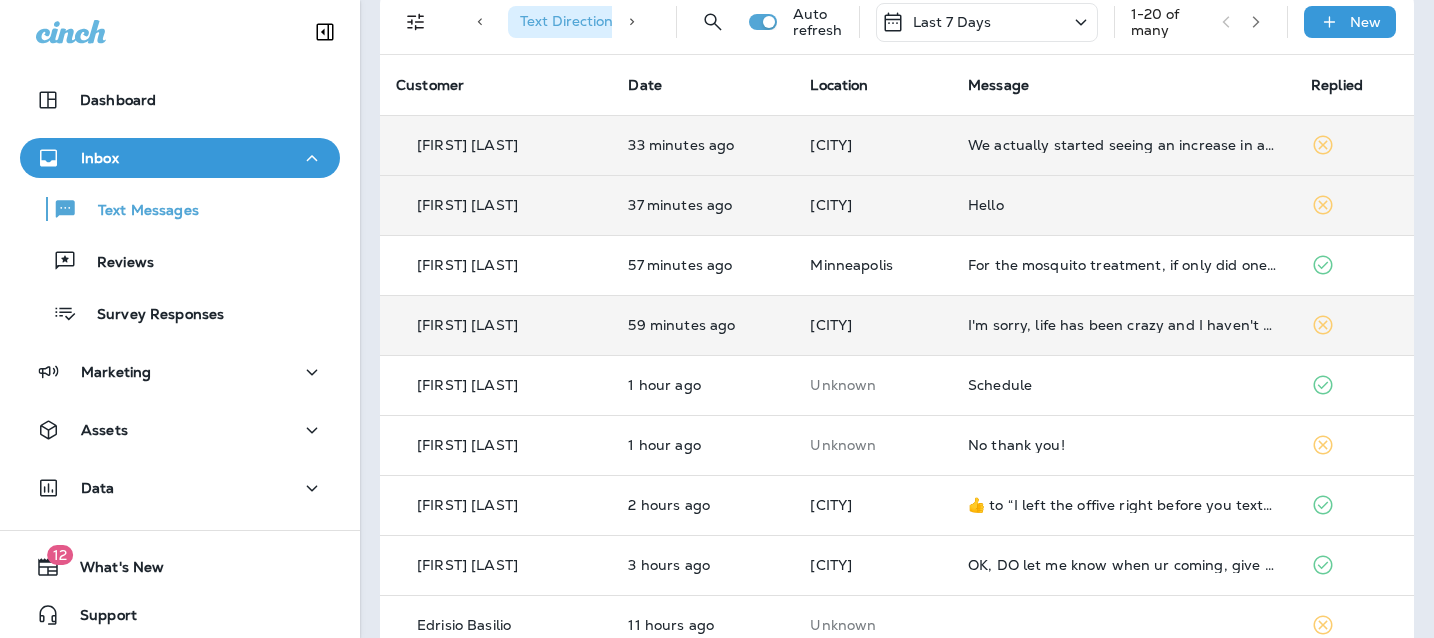 scroll, scrollTop: 0, scrollLeft: 0, axis: both 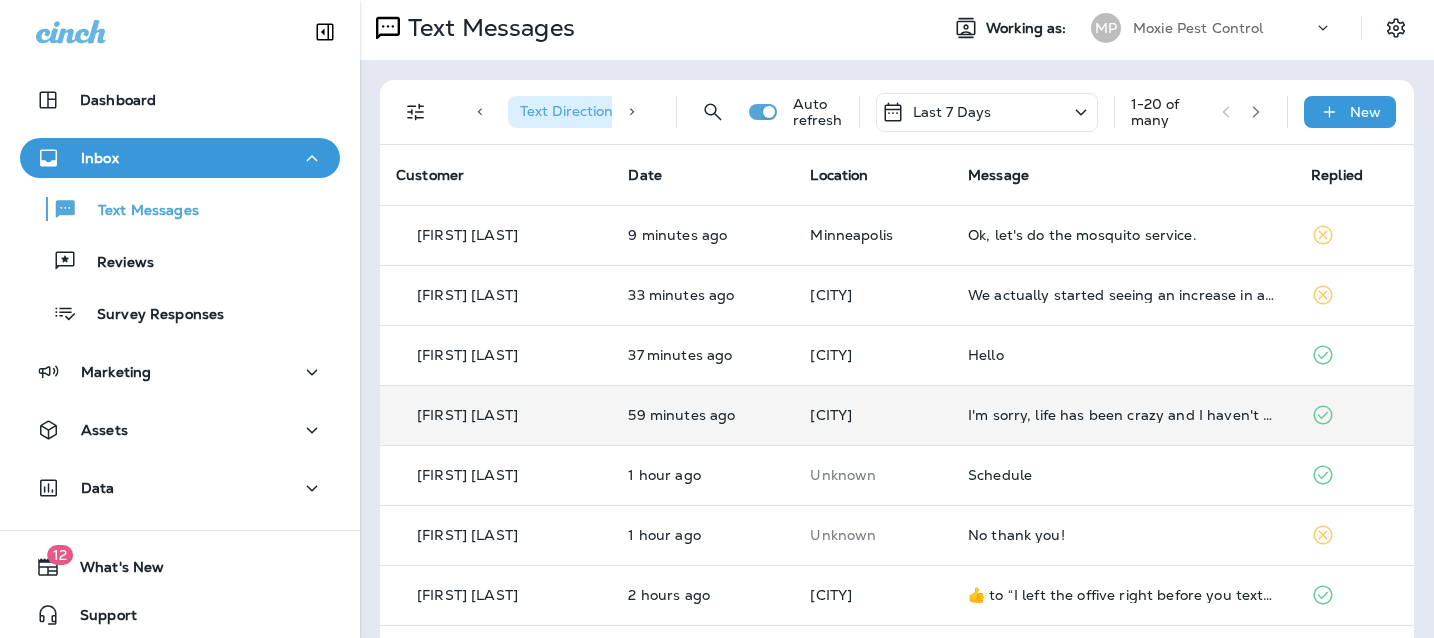 click on "I'm sorry, life has been crazy and I haven't been able to take a look at this. I will try to be in touch by Friday." at bounding box center (1123, 235) 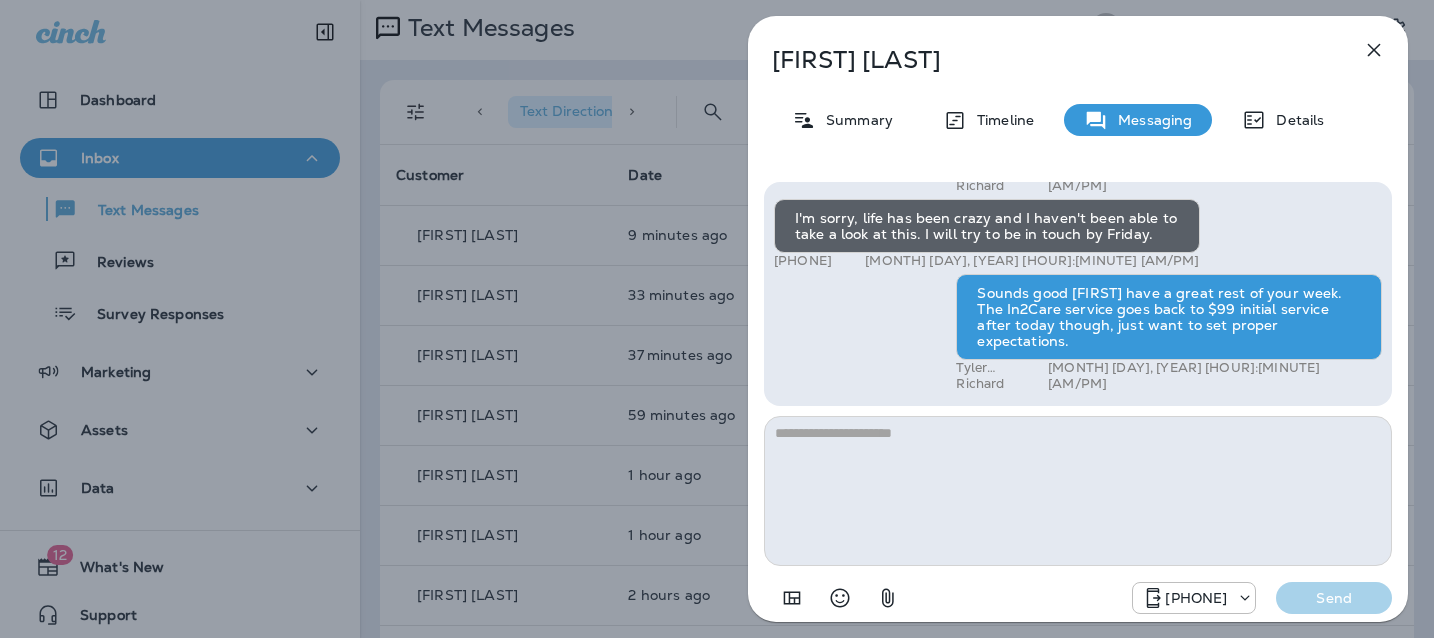 scroll, scrollTop: 0, scrollLeft: 0, axis: both 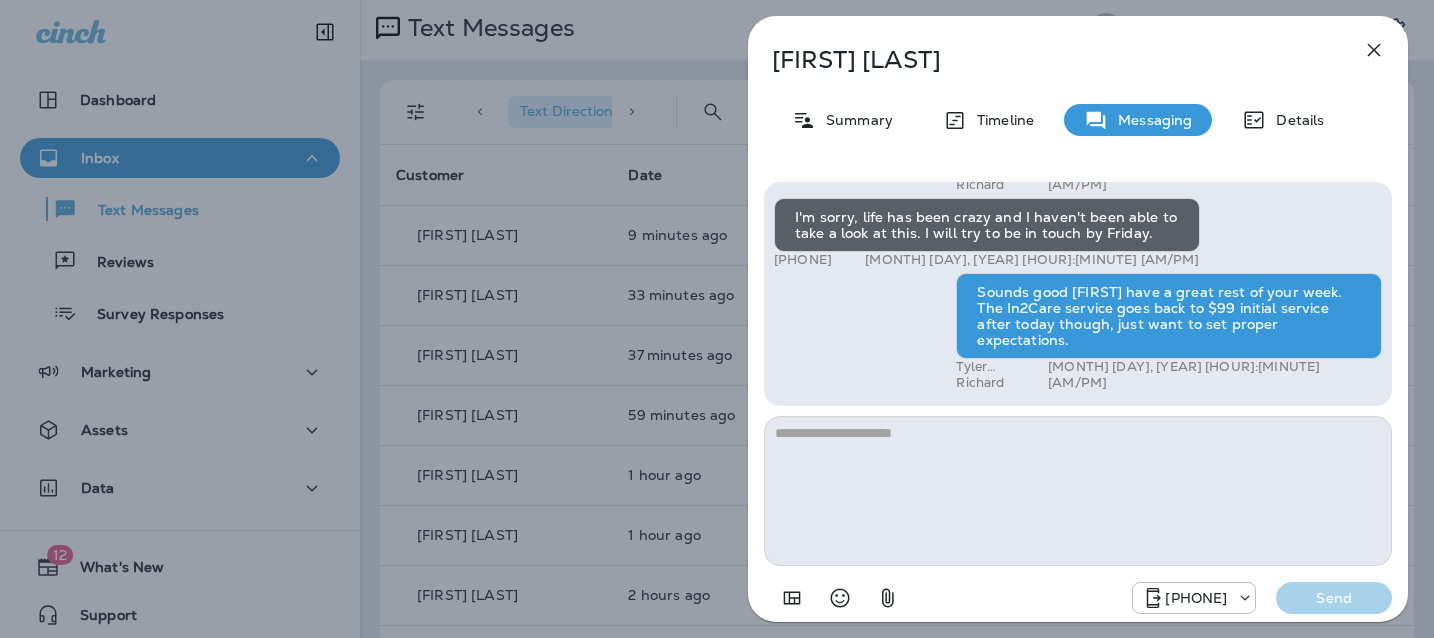 click at bounding box center (1078, 491) 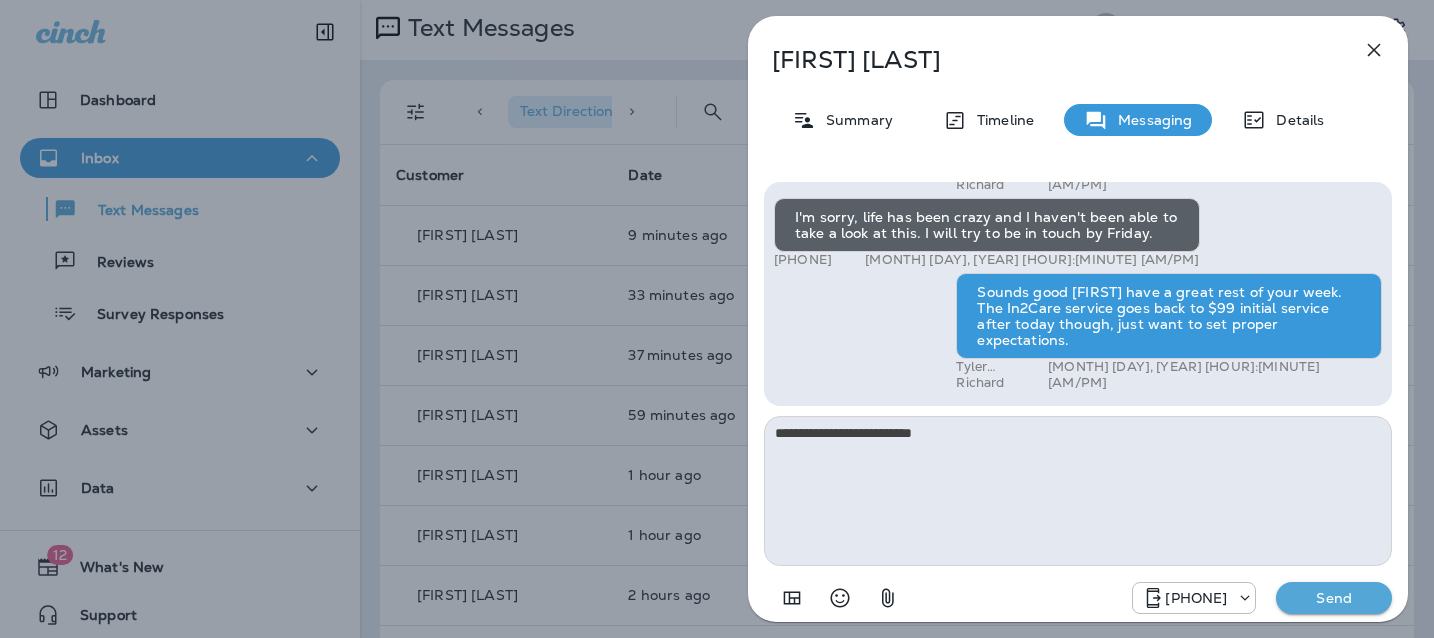 type on "**********" 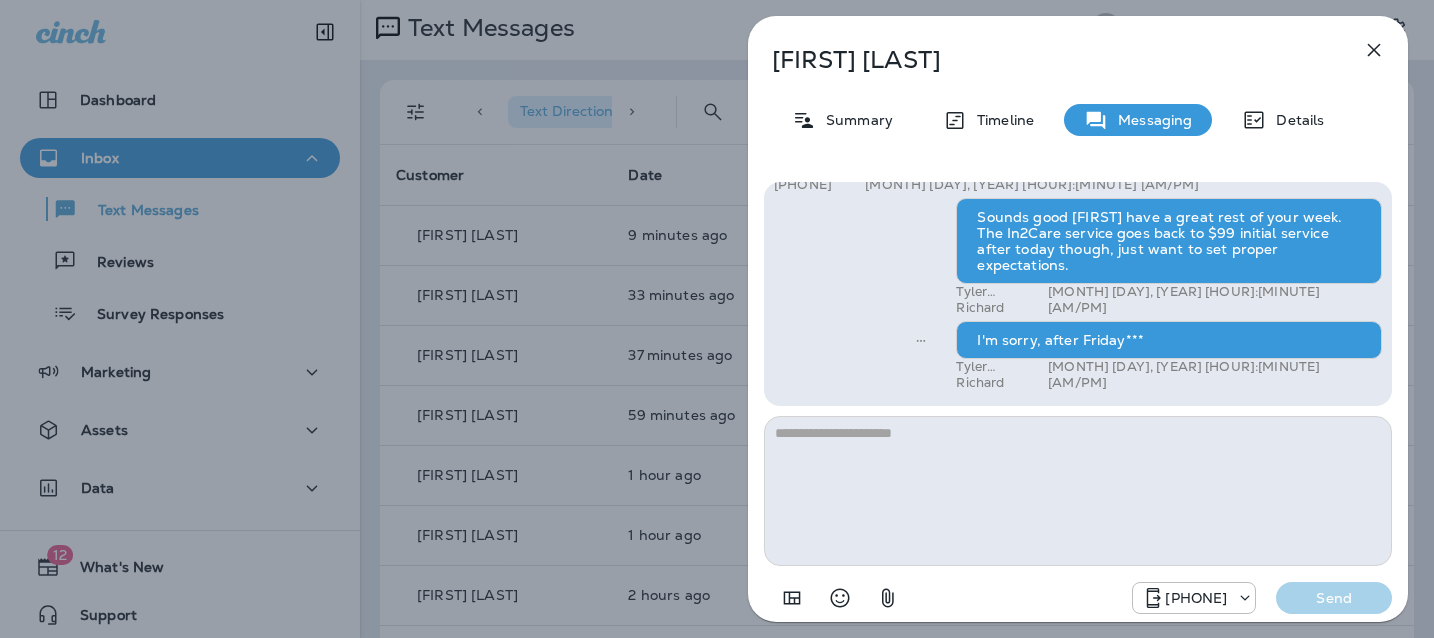 click on "Emily   Trainum Summary   Timeline   Messaging   Details   Hi,  Emily , this is Cameron with Moxie Pest Control. We know Summer brings out the mosquitoes—and with the Summer season here, I’d love to get you on our schedule to come help take care of that. Just reply here if you're interested, and I'll let you know the details!
Reply STOP to optout +18174823792 Jul 2, 2025 10:06 AM Just checking in,  Emily . Our mosquito service is extremely effective, and it's totally pet and family friendly! We get awesome reviews on it.  Want me to send you more details?
Reply STOP to optout +18174823792 Jul 3, 2025 10:20 AM Please email me more info! Thank you  +1 (804) 402-0218 Jul 3, 2025 10:23 AM Done! Tyler Richard Jul 3, 2025 10:27 AM Thank you. I'll be in touch! +1 (804) 402-0218 Jul 3, 2025 10:28 AM Happy 4th!! Haven't heard from you, I was wondering if you would like to give it a try one time and see how it works? Tyler Richard Jul 4, 2025 11:18 AM +1 (804) 402-0218 Jul 4, 2025 11:19 AM Tyler Richard   Send" at bounding box center (717, 319) 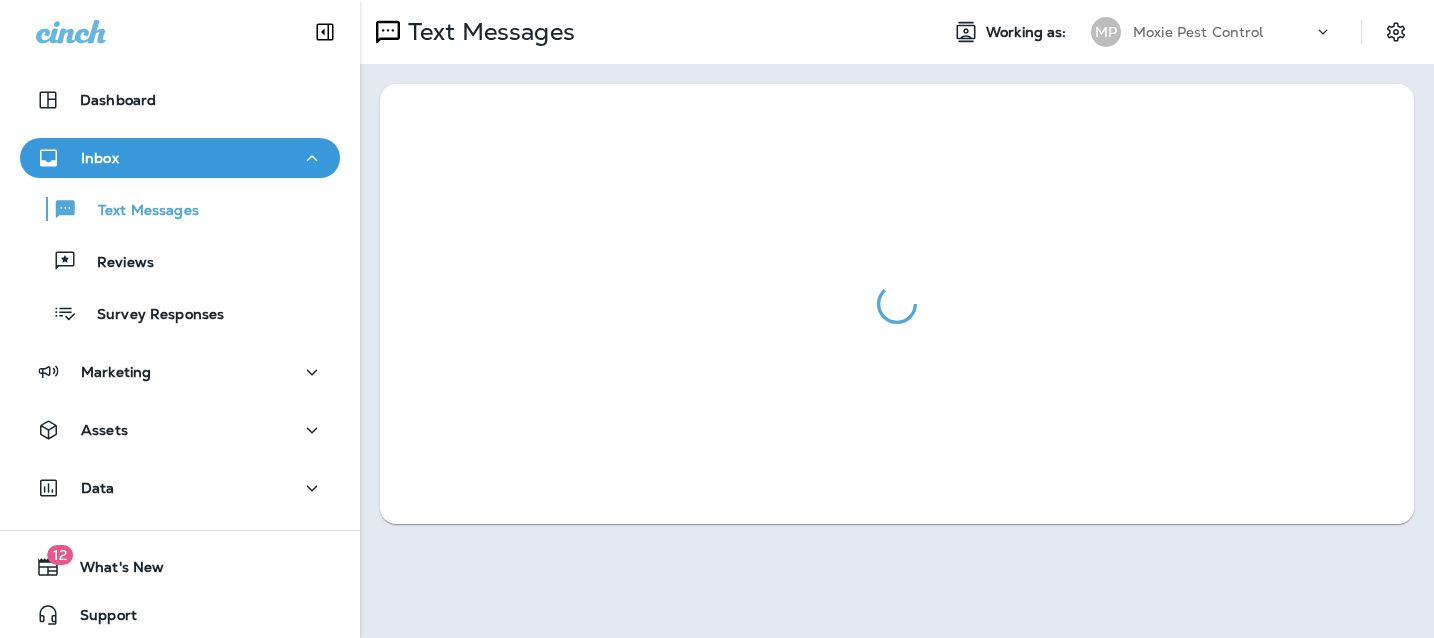 scroll, scrollTop: 0, scrollLeft: 0, axis: both 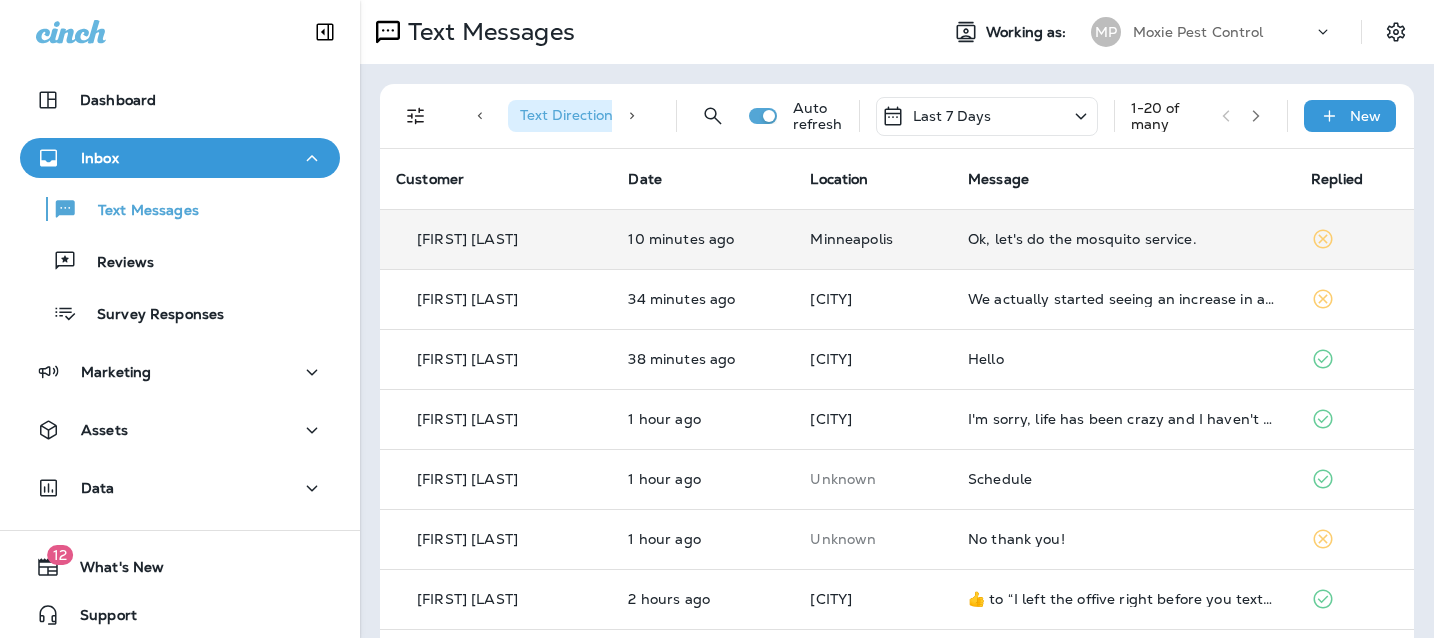click on "Ok, let's do the mosquito service." at bounding box center (1123, 239) 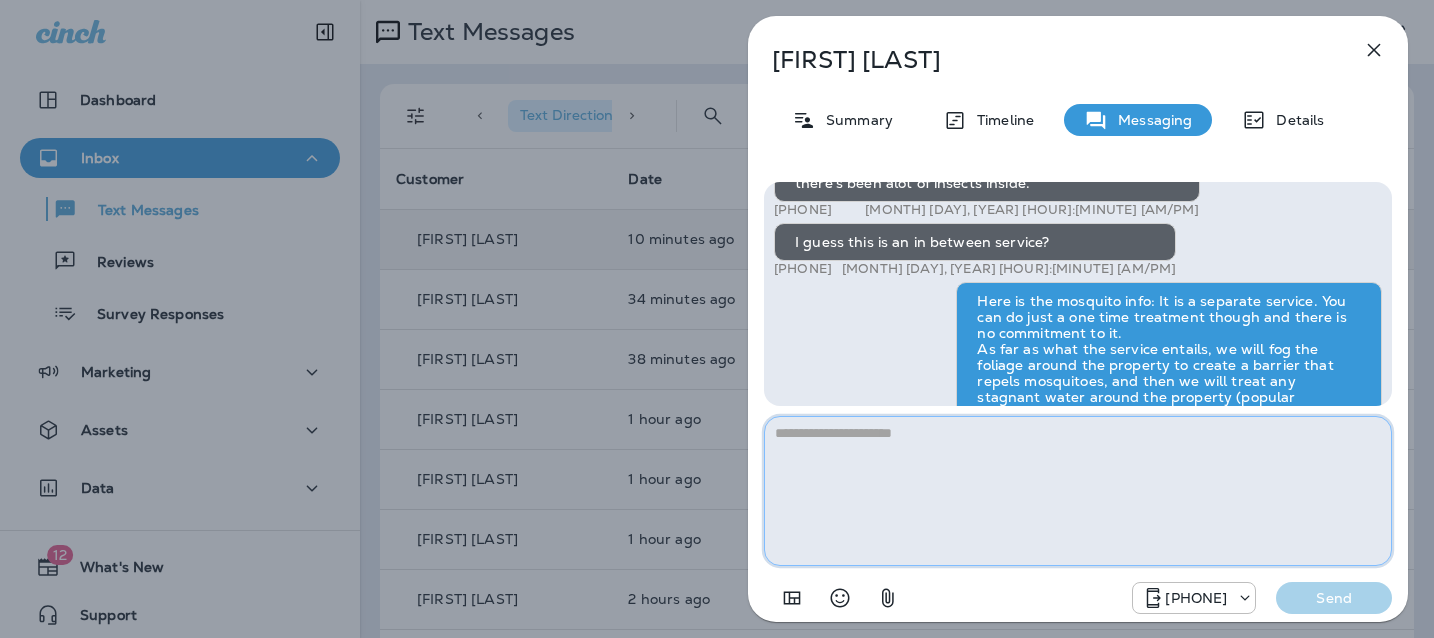 scroll, scrollTop: -856, scrollLeft: 0, axis: vertical 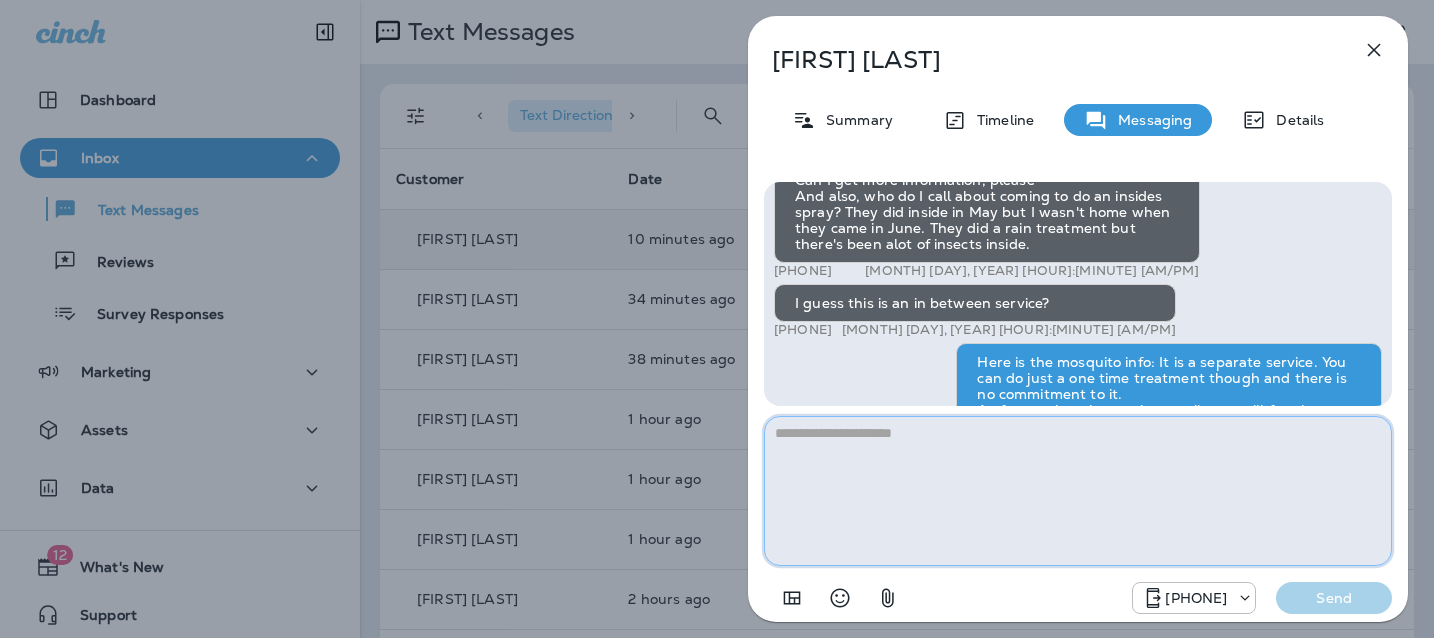 click at bounding box center [1078, 491] 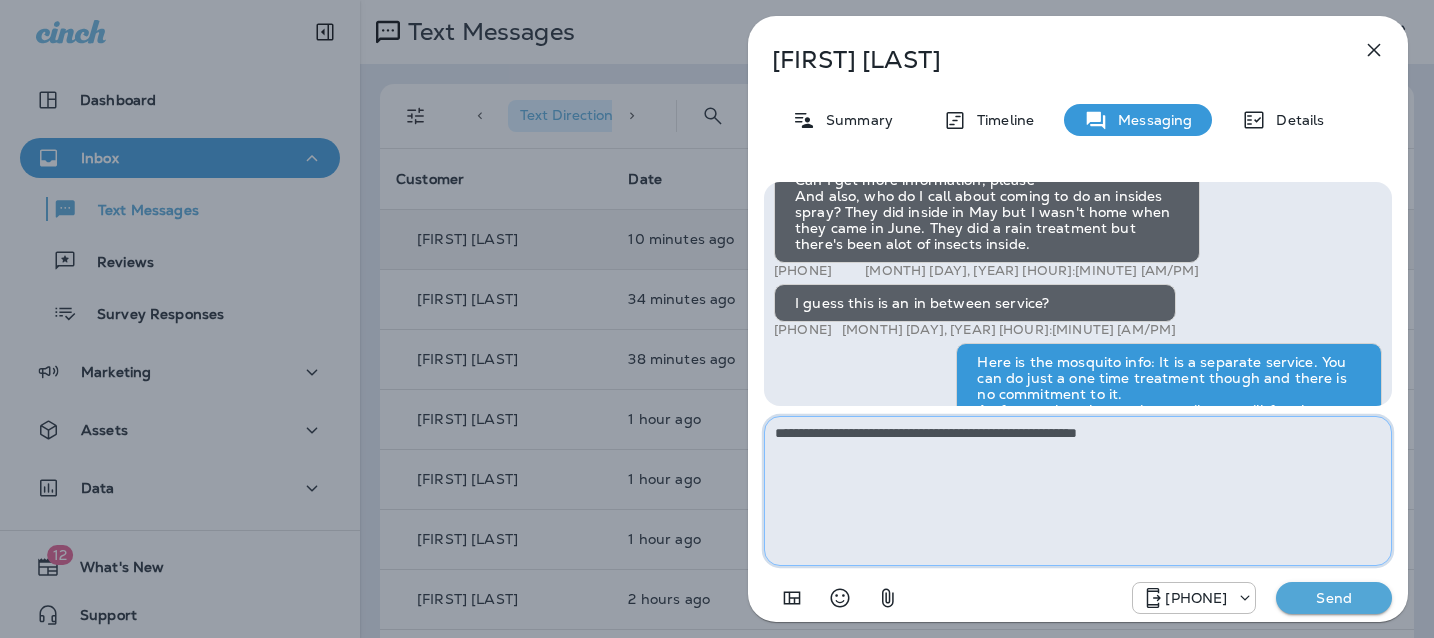 type on "**********" 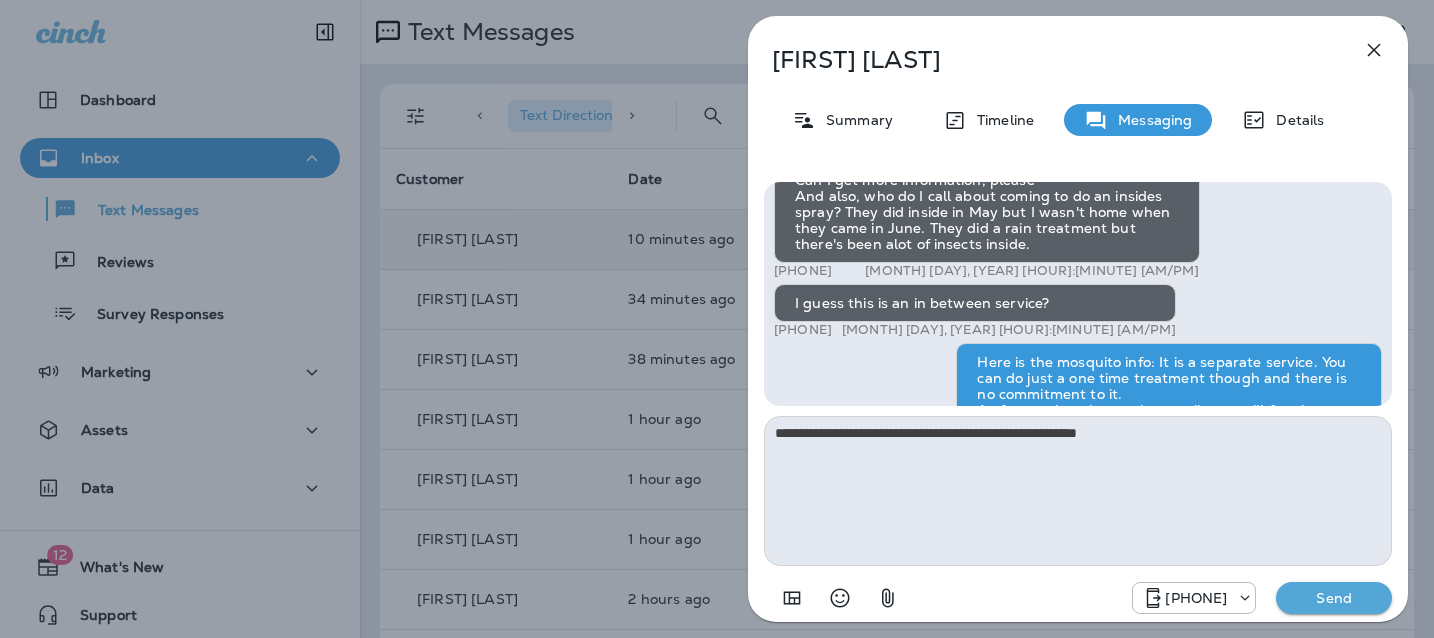 type 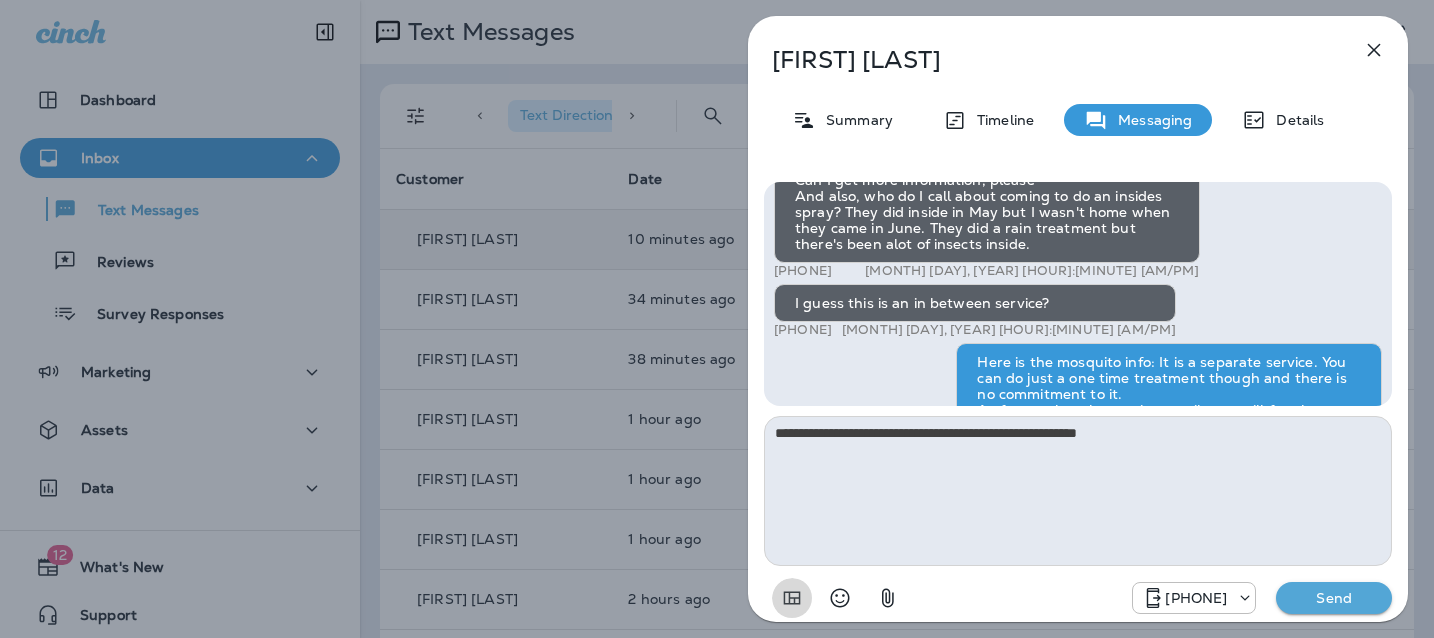 type 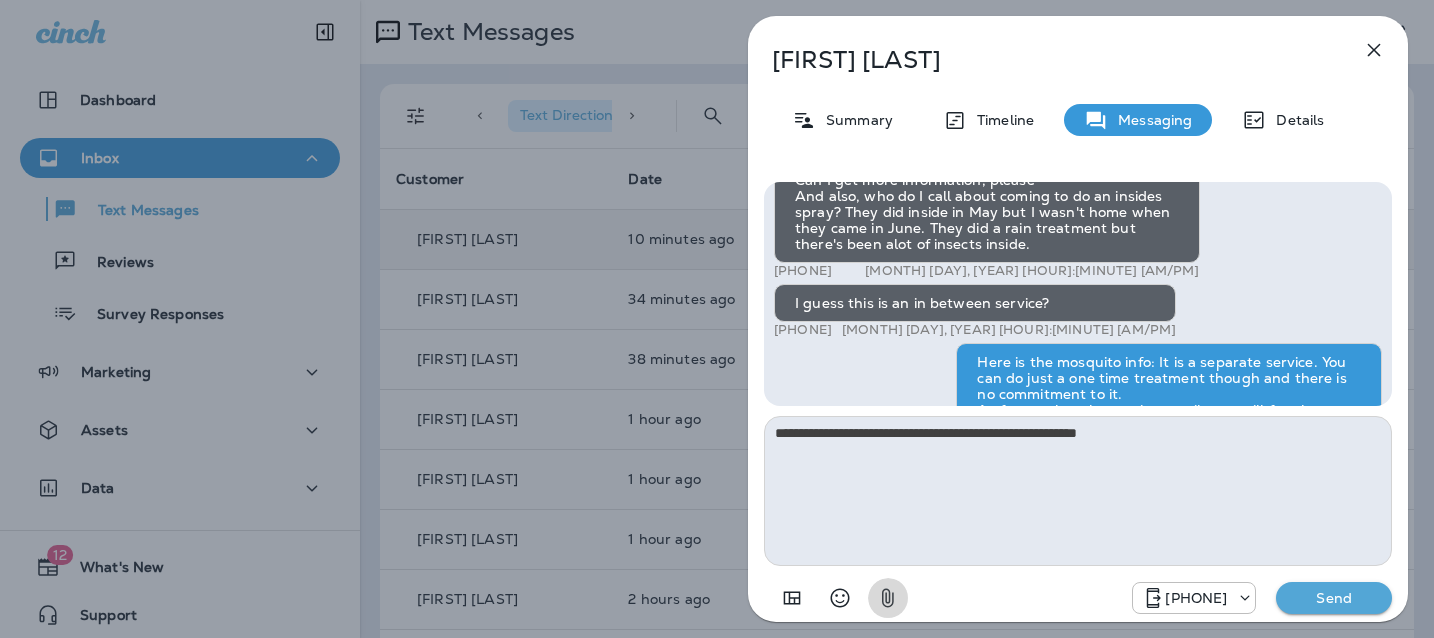 type 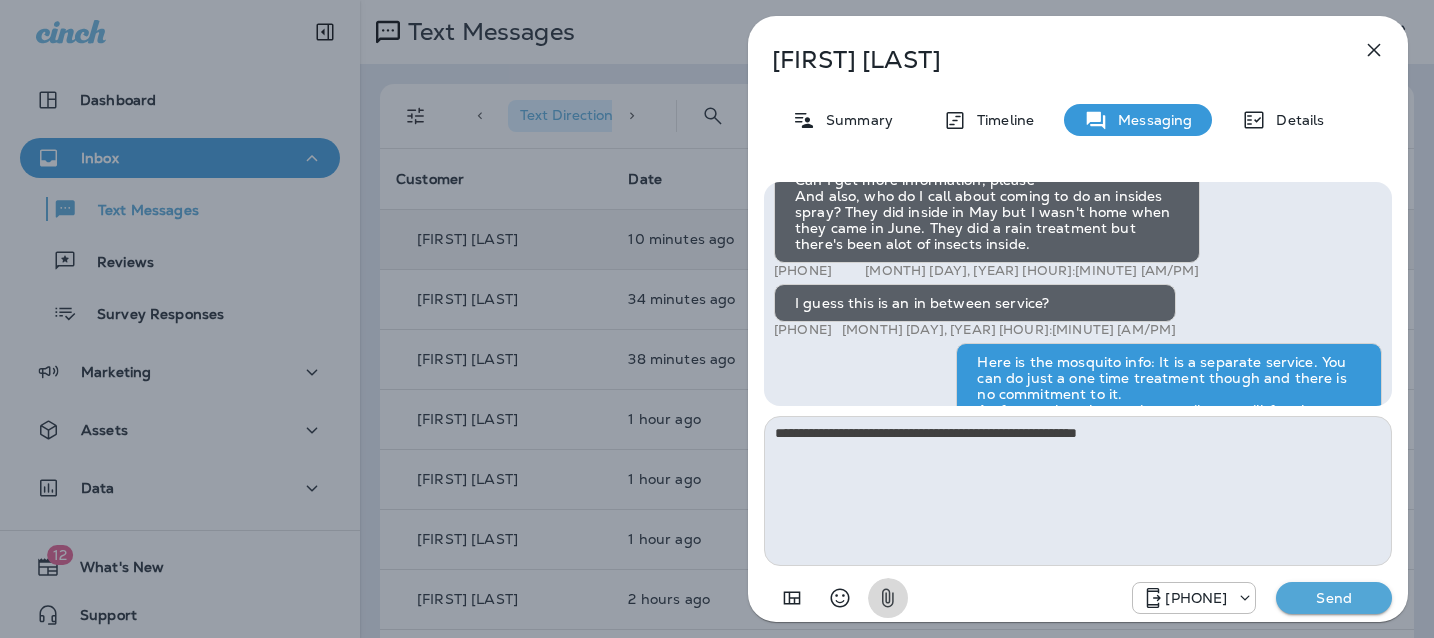 type 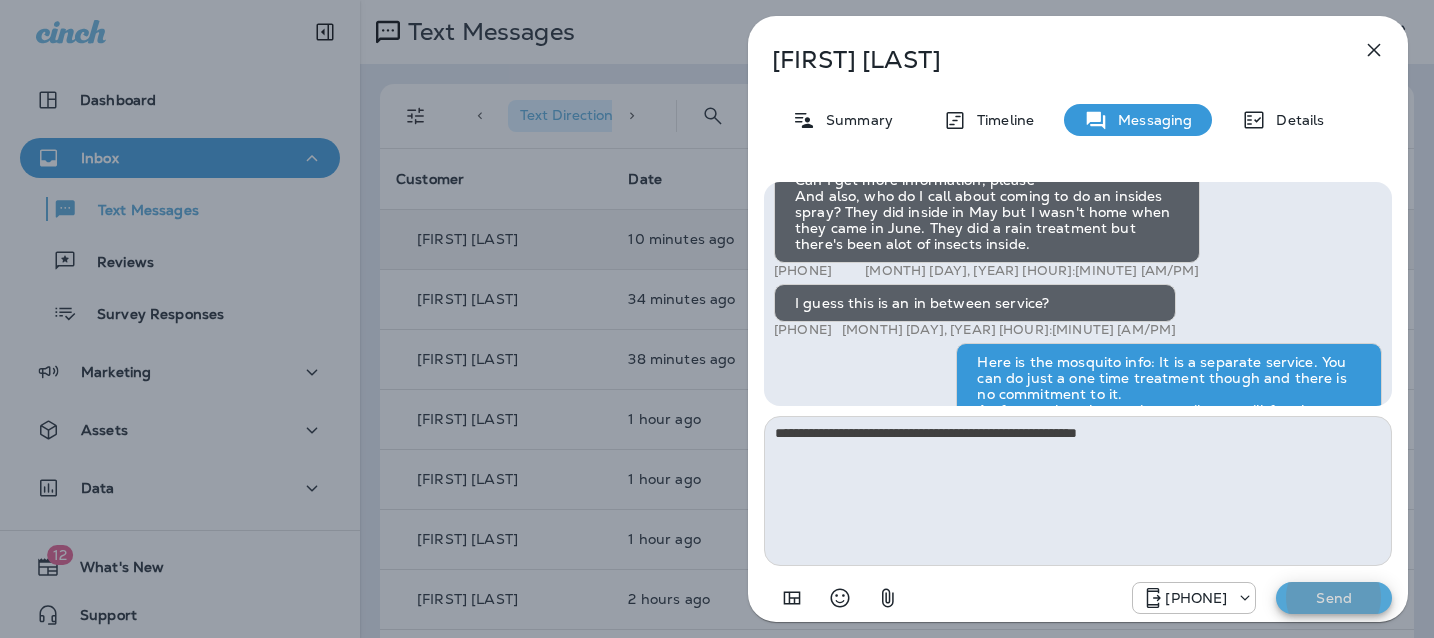 click on "Send" at bounding box center [1334, 598] 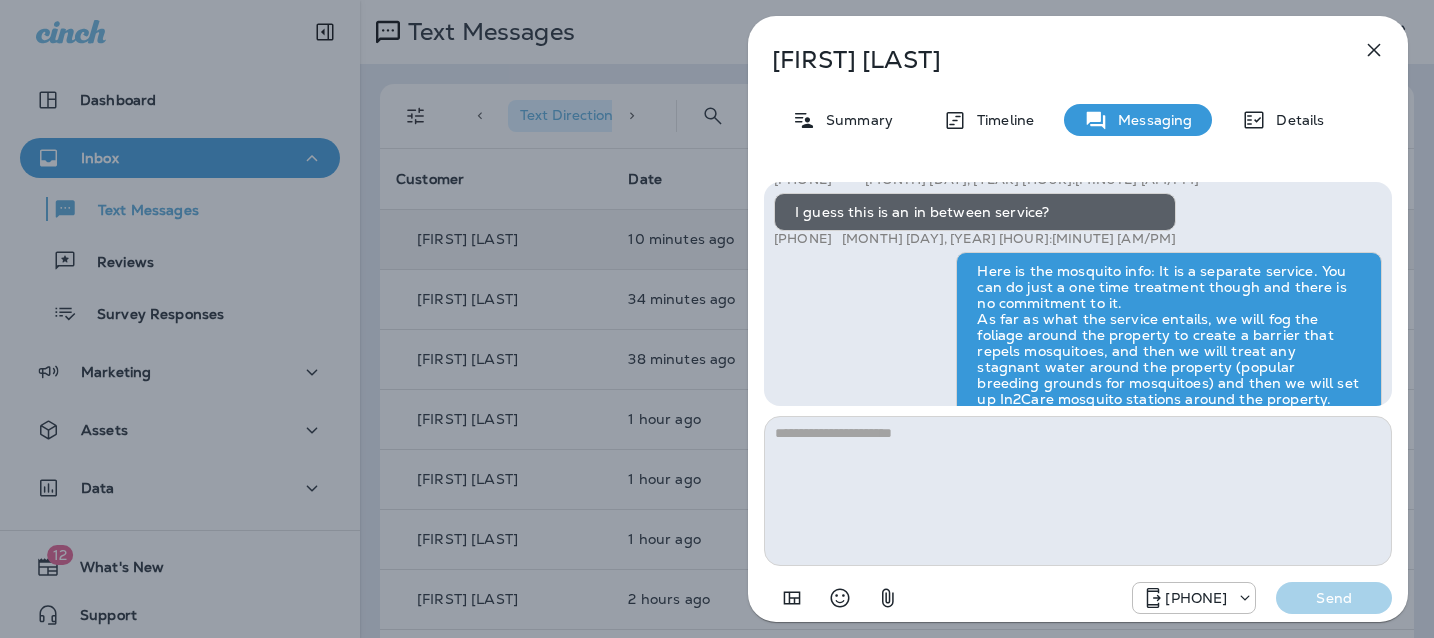 click at bounding box center (1374, 50) 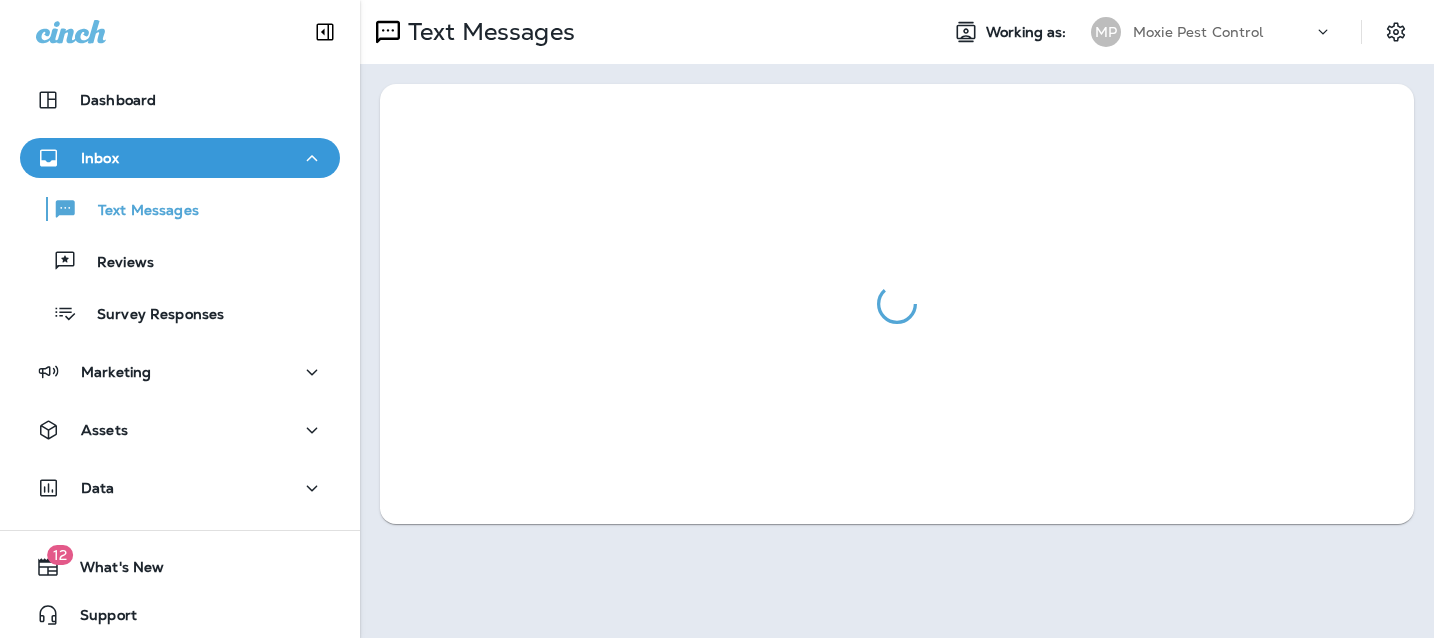 scroll, scrollTop: 0, scrollLeft: 0, axis: both 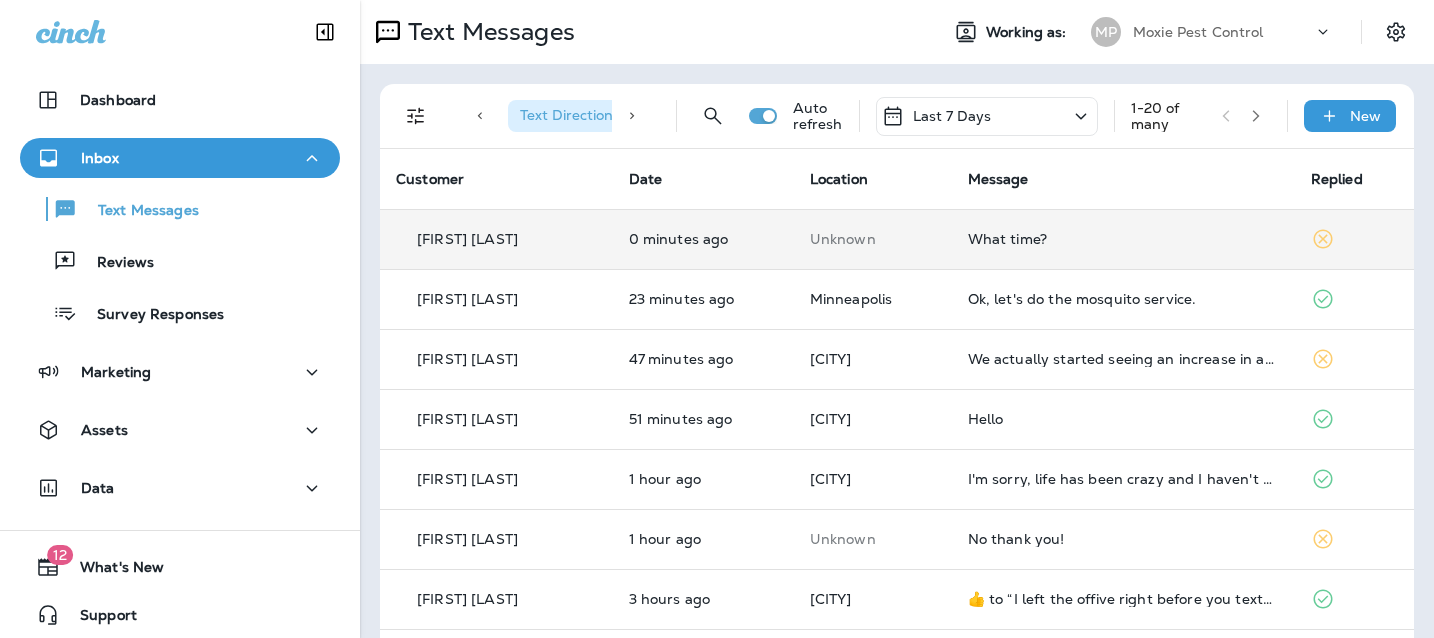 click on "What time?" at bounding box center [1123, 239] 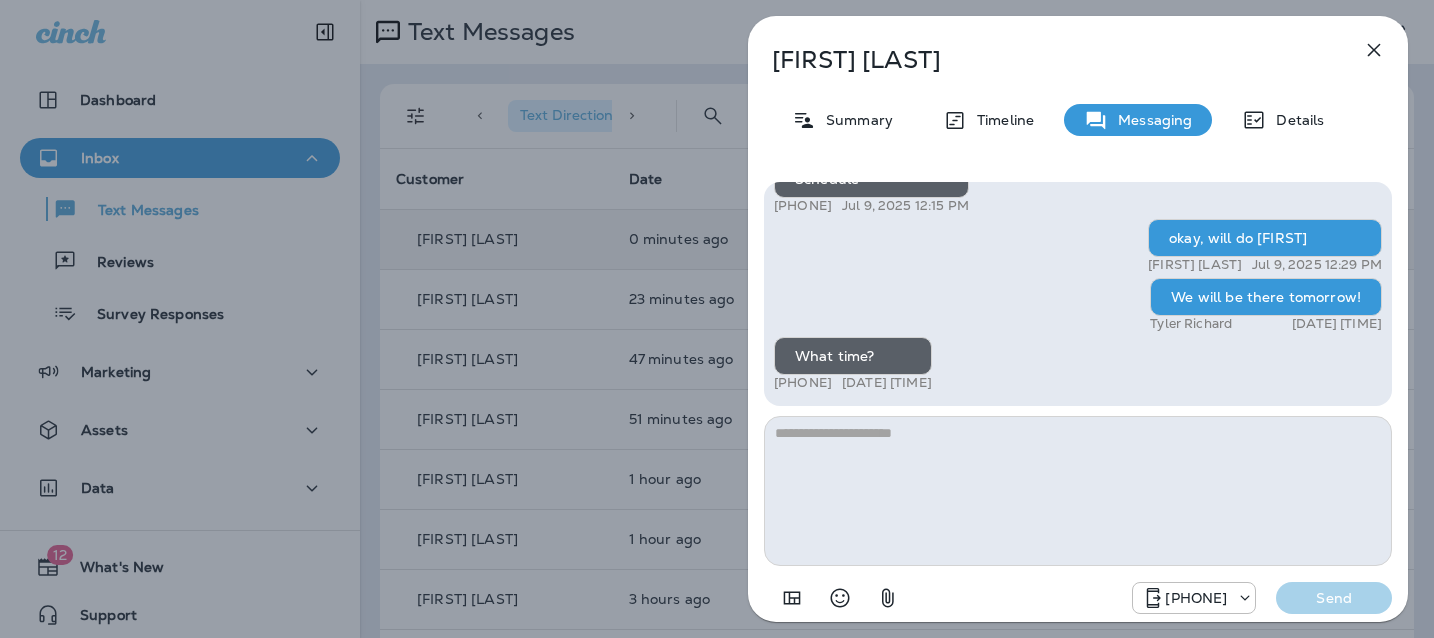 click at bounding box center (1078, 491) 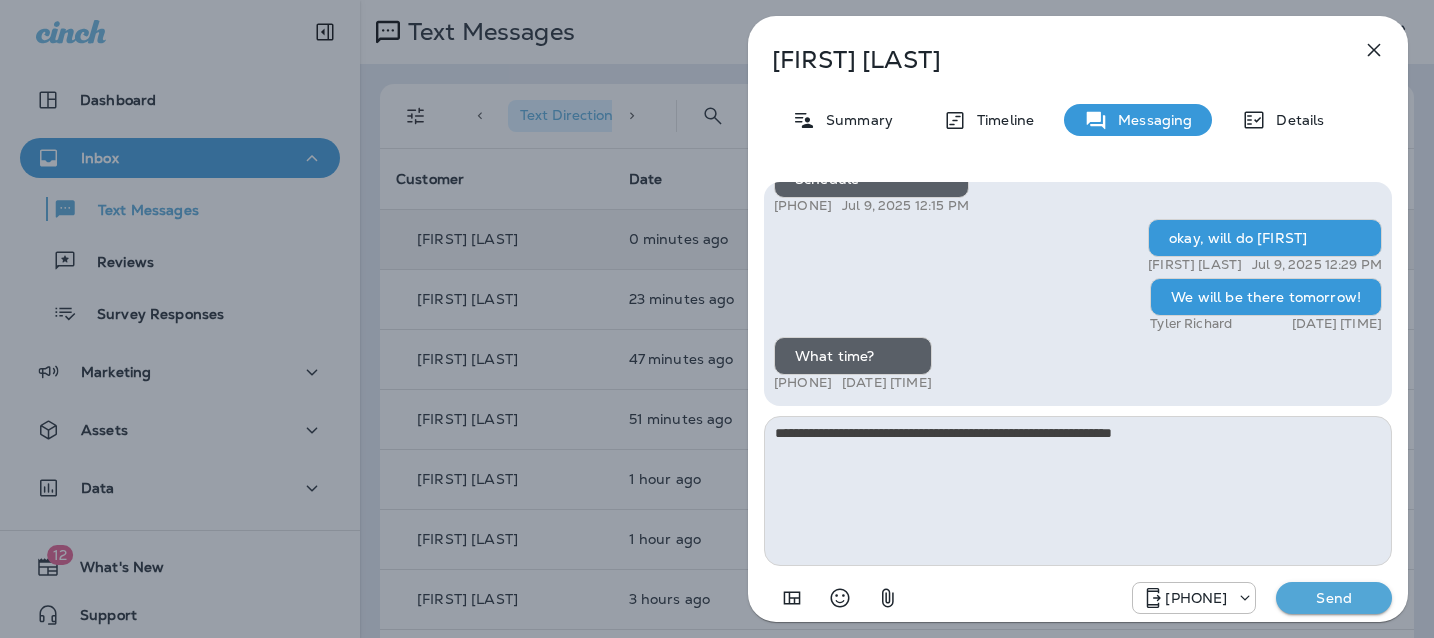 click on "Send" at bounding box center (1334, 598) 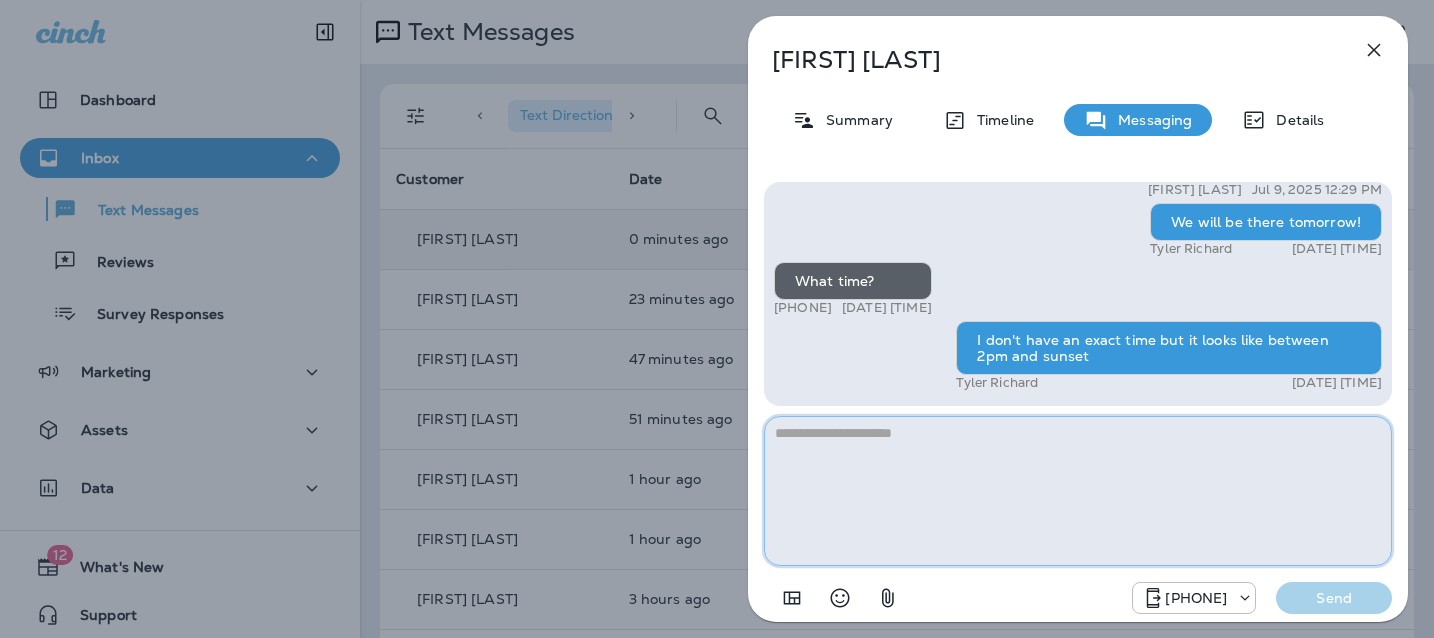 click at bounding box center (1078, 491) 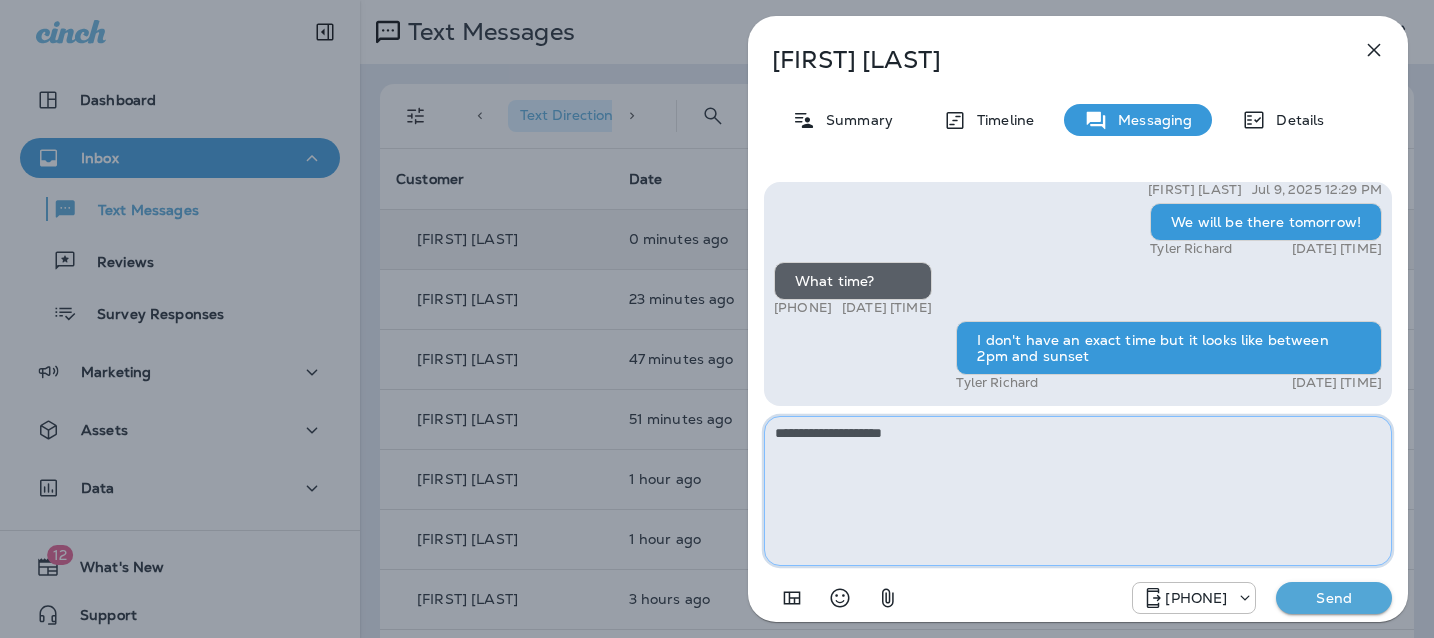 type on "**********" 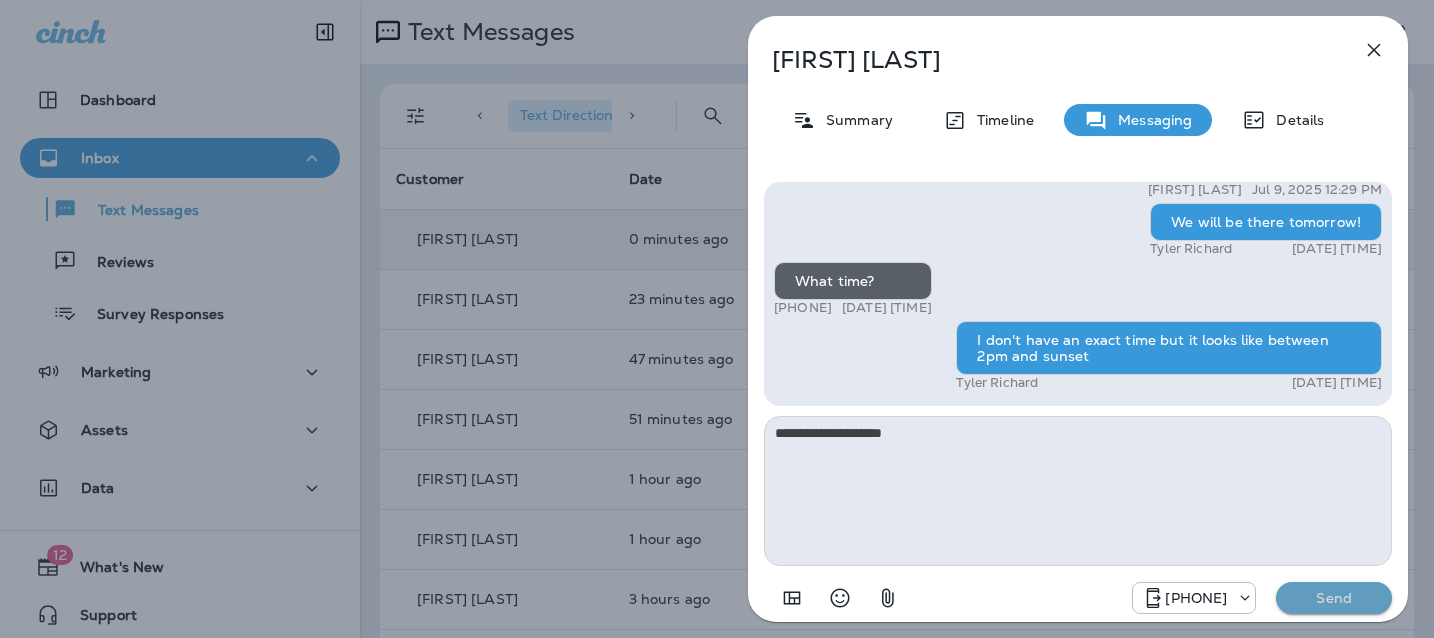 click on "Send" at bounding box center [1334, 598] 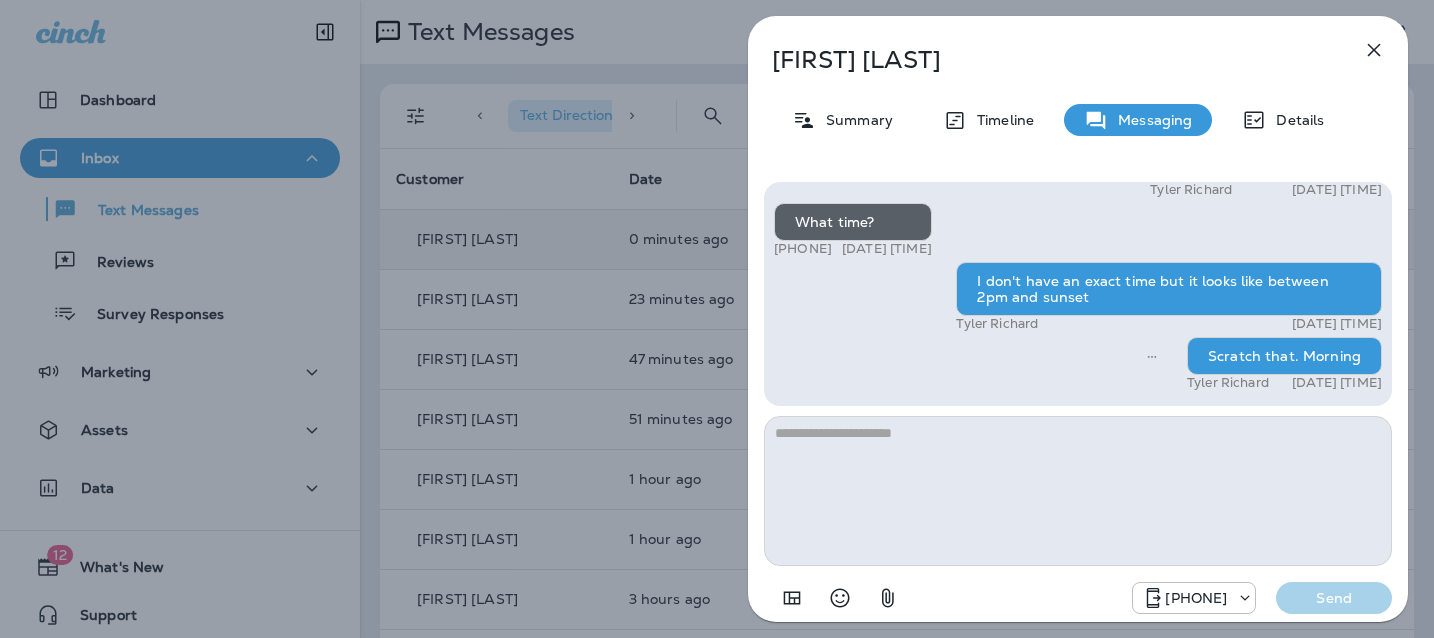 click on "[LAST] Summary   Timeline   Messaging   Details   Hi,  [FIRST] , this is Cameron with Moxie Pest Control. We know Summer brings out the mosquitoes—and with the Summer season here, I’d love to get you on our schedule to come help take care of that. Just reply here if you're interested, and I'll let you know the details!
Reply STOP to optout [PHONE] [DATE] [TIME] Just checking in,  [FIRST] . Our mosquito service is extremely effective, and it's totally pet and family friendly! We get awesome reviews on it.  Want me to send you more details?
Reply STOP to optout [PHONE] [DATE] [TIME] Sounds good! Saw a saw a swarm of the yesterday evening sitting on a cool wall in our garage.   The garage door was open and they came in to perch in a cool places [PHONE] [DATE] [TIME] [FIRST] [LAST] [DATE] [TIME] Schedule  [PHONE] [DATE] [TIME] okay, will do [FIRST] [FIRST] [LAST] [DATE] [TIME] [FIRST] [LAST] What time?" at bounding box center [717, 319] 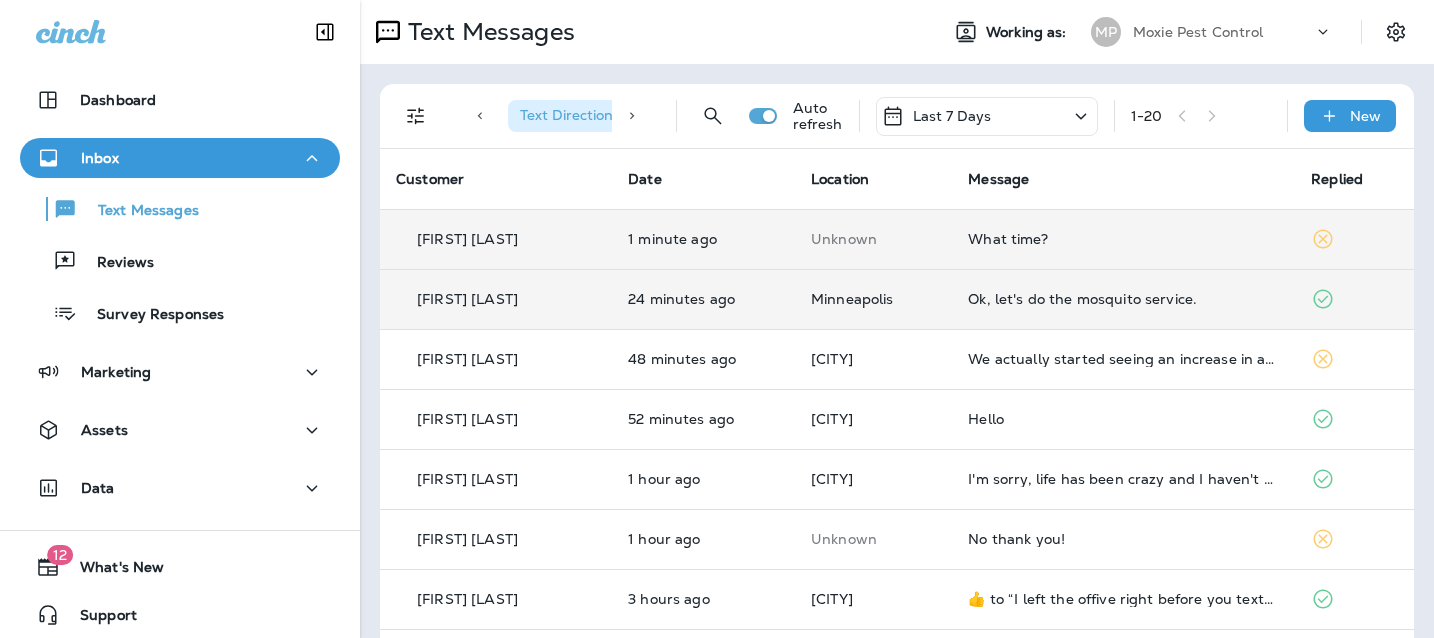 click on "Ok, let's do the mosquito service." at bounding box center [1123, 299] 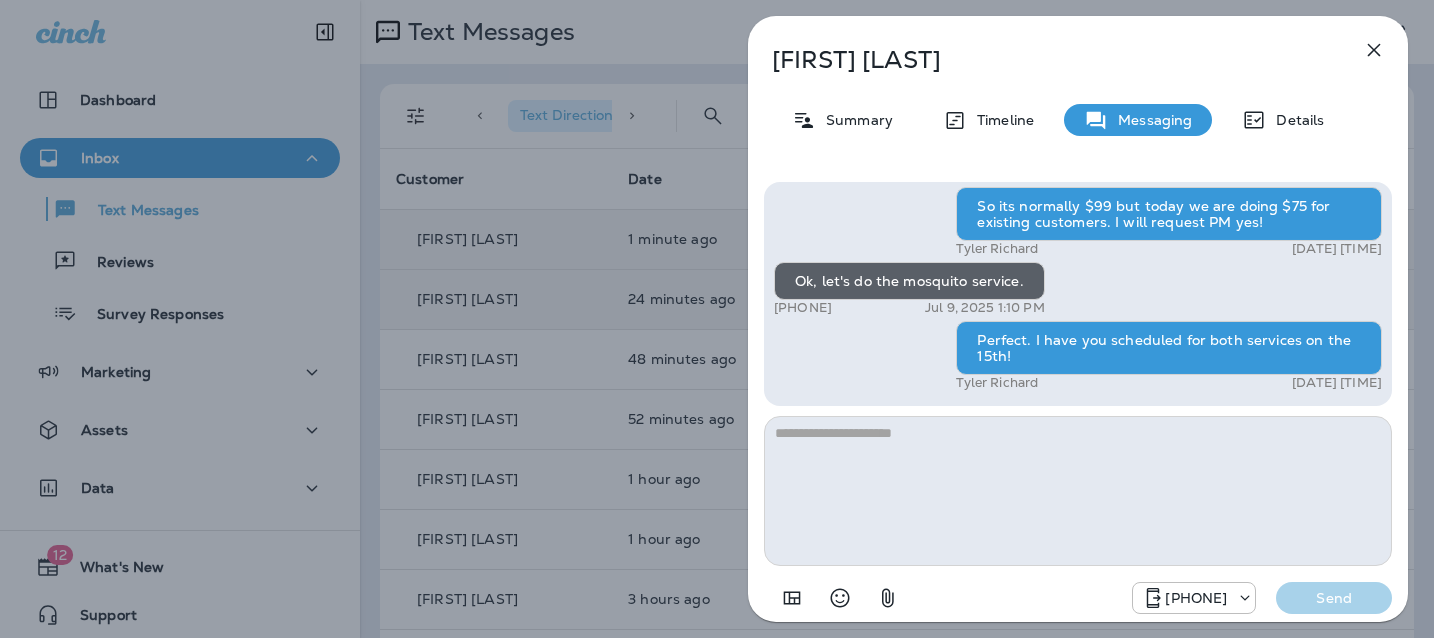 click at bounding box center (1374, 50) 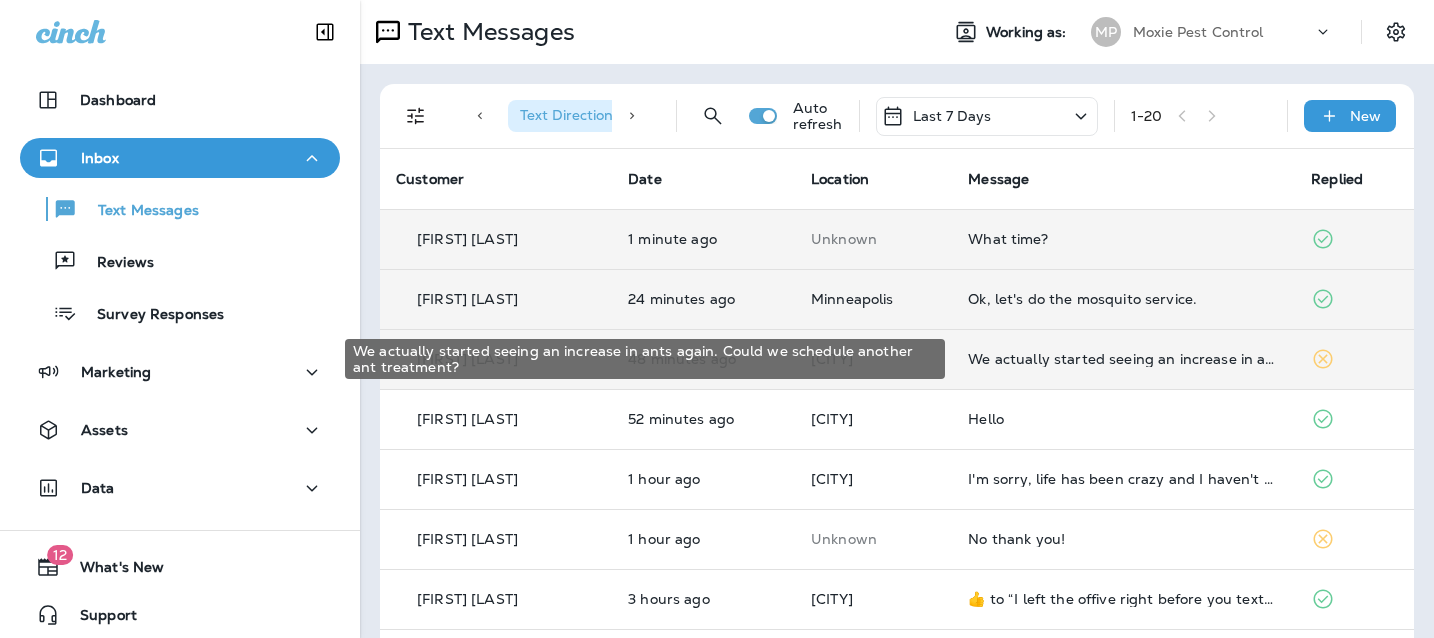 click on "We actually started seeing an increase in ants again. Could we schedule another ant treatment?" at bounding box center [1123, 359] 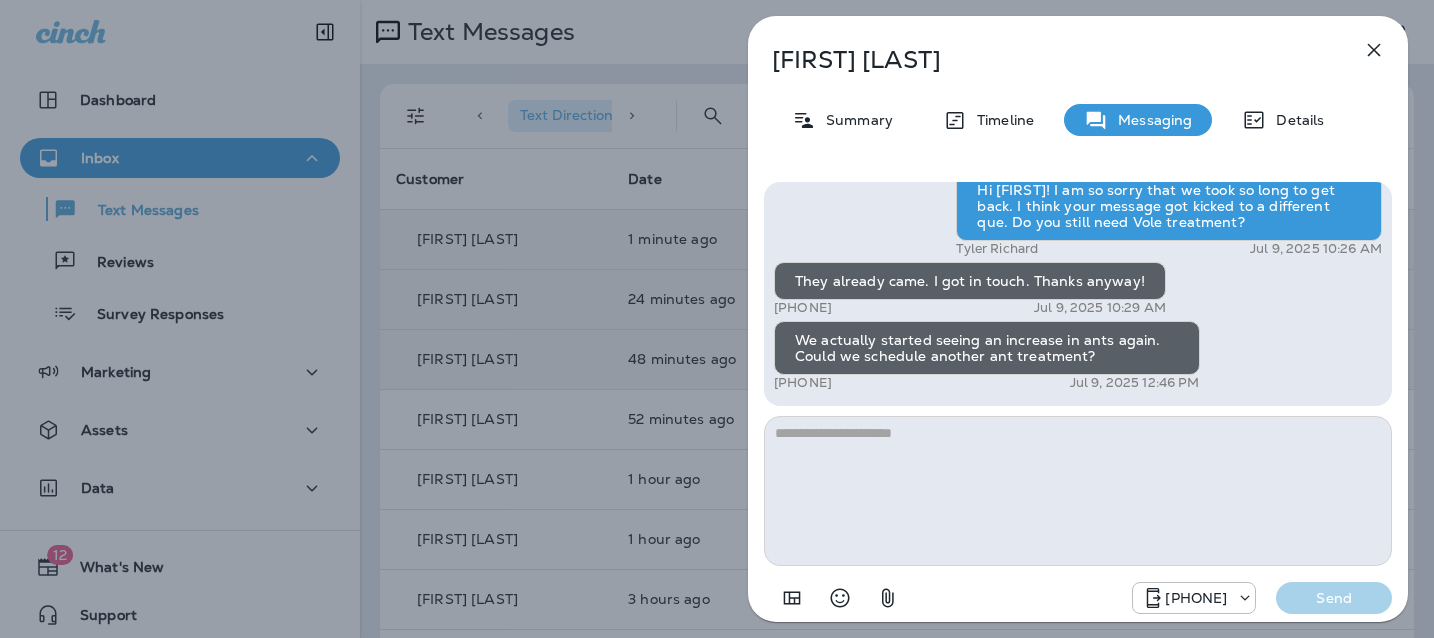 click at bounding box center (1078, 491) 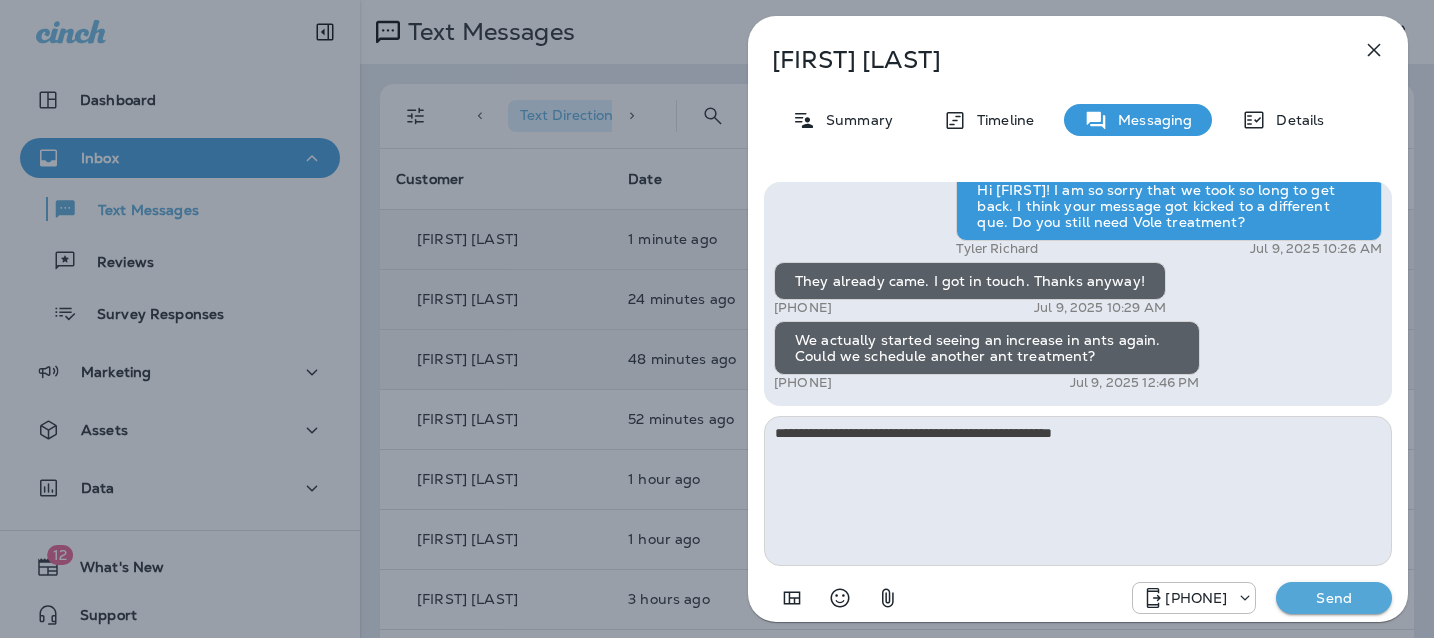 type on "**********" 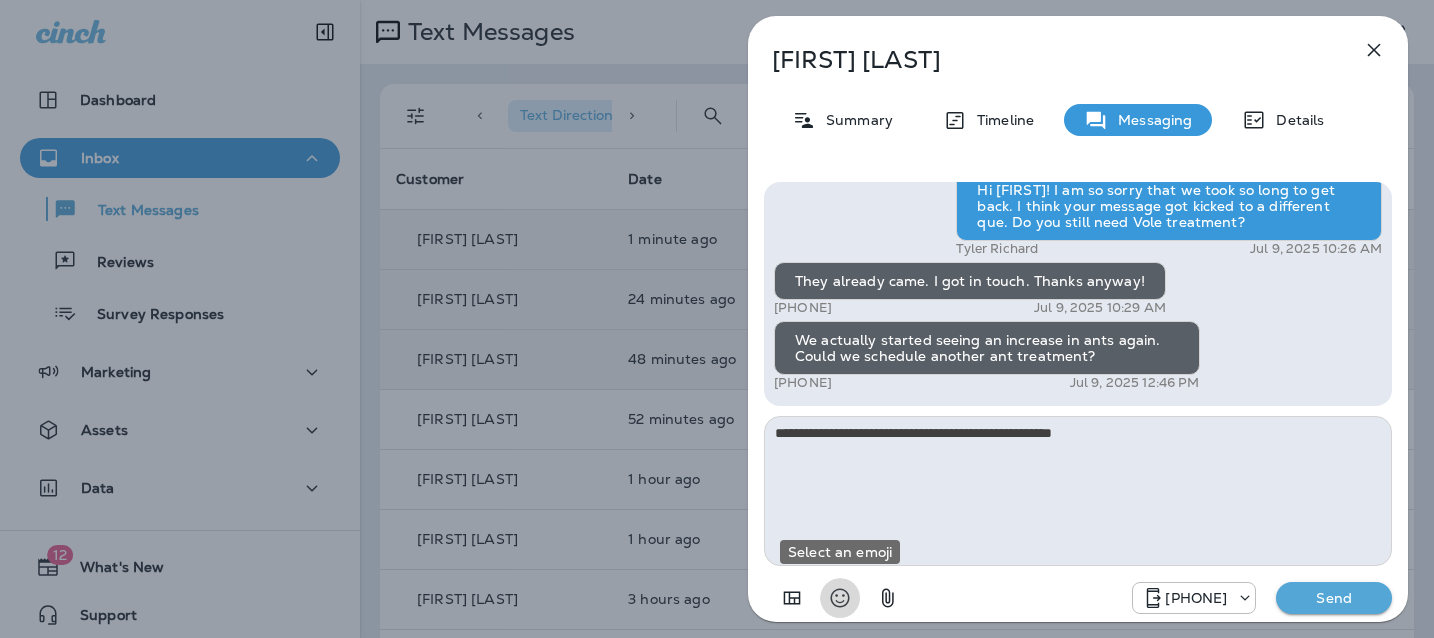 type 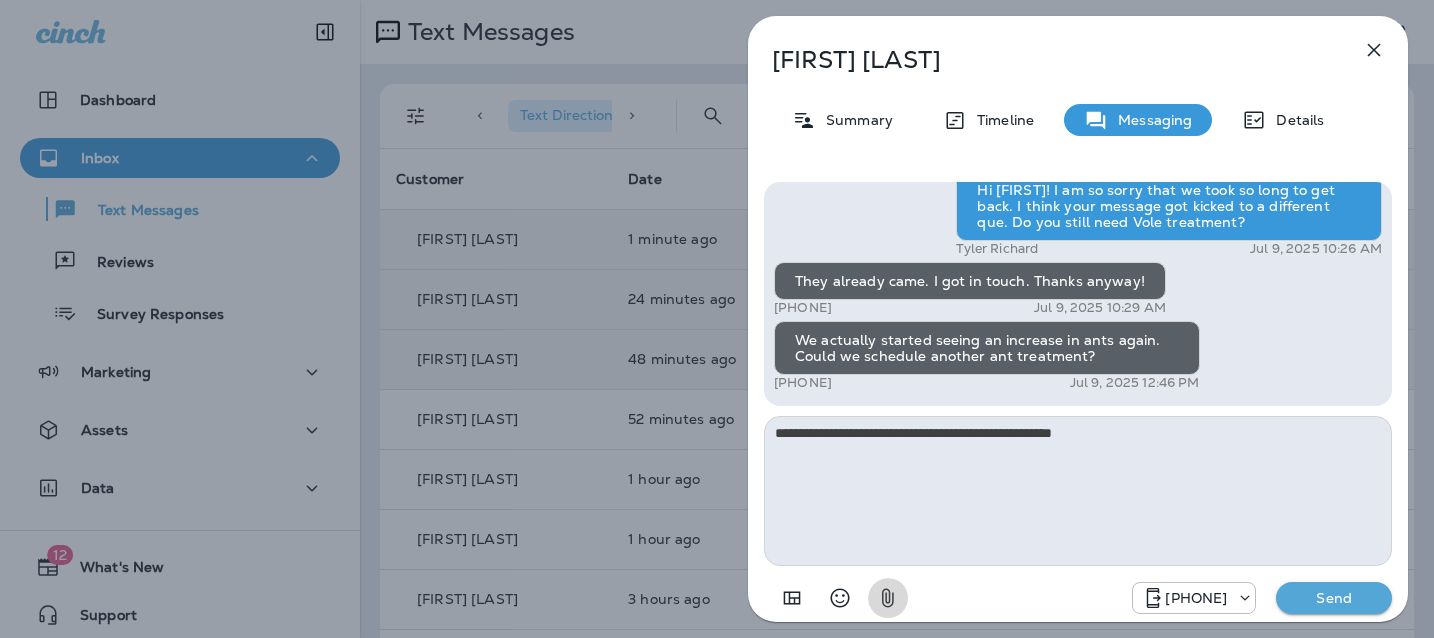 type 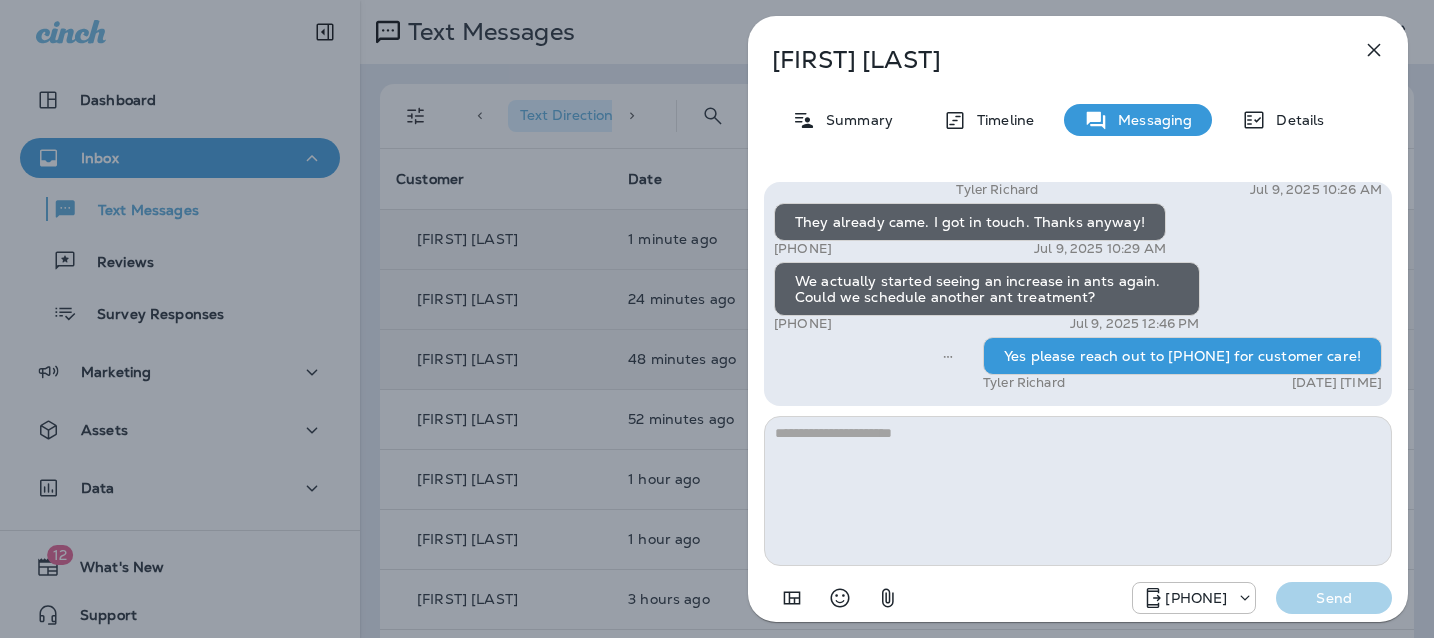 click on "[FIRST] [LAST] Summary   Timeline   Messaging   Details   Hi,  [FIRST] , this is Cameron with Moxie Pest Control. We know Summer brings out the mosquitoes—and with the Summer season here, I’d love to get you on our schedule to come help take care of that. Just reply here if you're interested, and I'll let you know the details!
Reply STOP to optout [PHONE] [DATE] [TIME] Hi [FIRST]! I am so sorry that we took so long to get back. I think your message got kicked to a different que. Do you still need Vole treatment? [PHONE] [DATE] [TIME] They already came. I got in touch. Thanks anyway! [PHONE] [DATE] [TIME] We actually started seeing an increase in ants again. Could we schedule another ant treatment?" at bounding box center [717, 319] 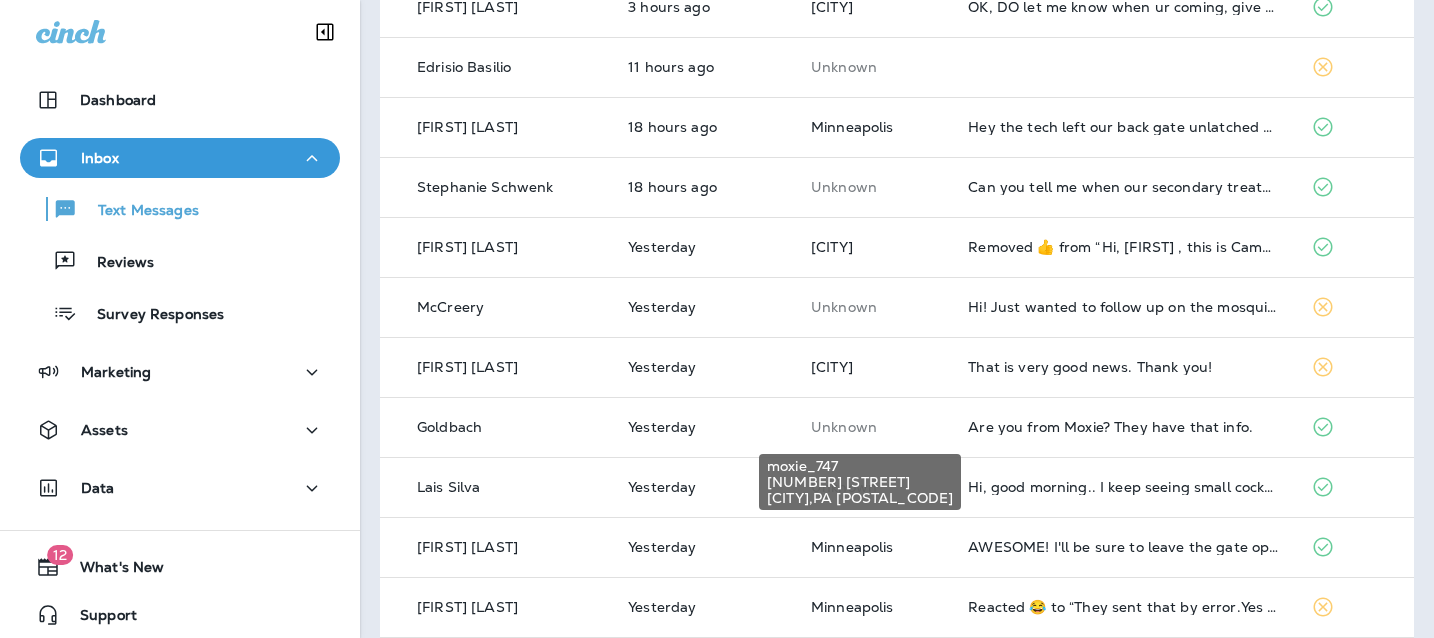 scroll, scrollTop: 0, scrollLeft: 0, axis: both 